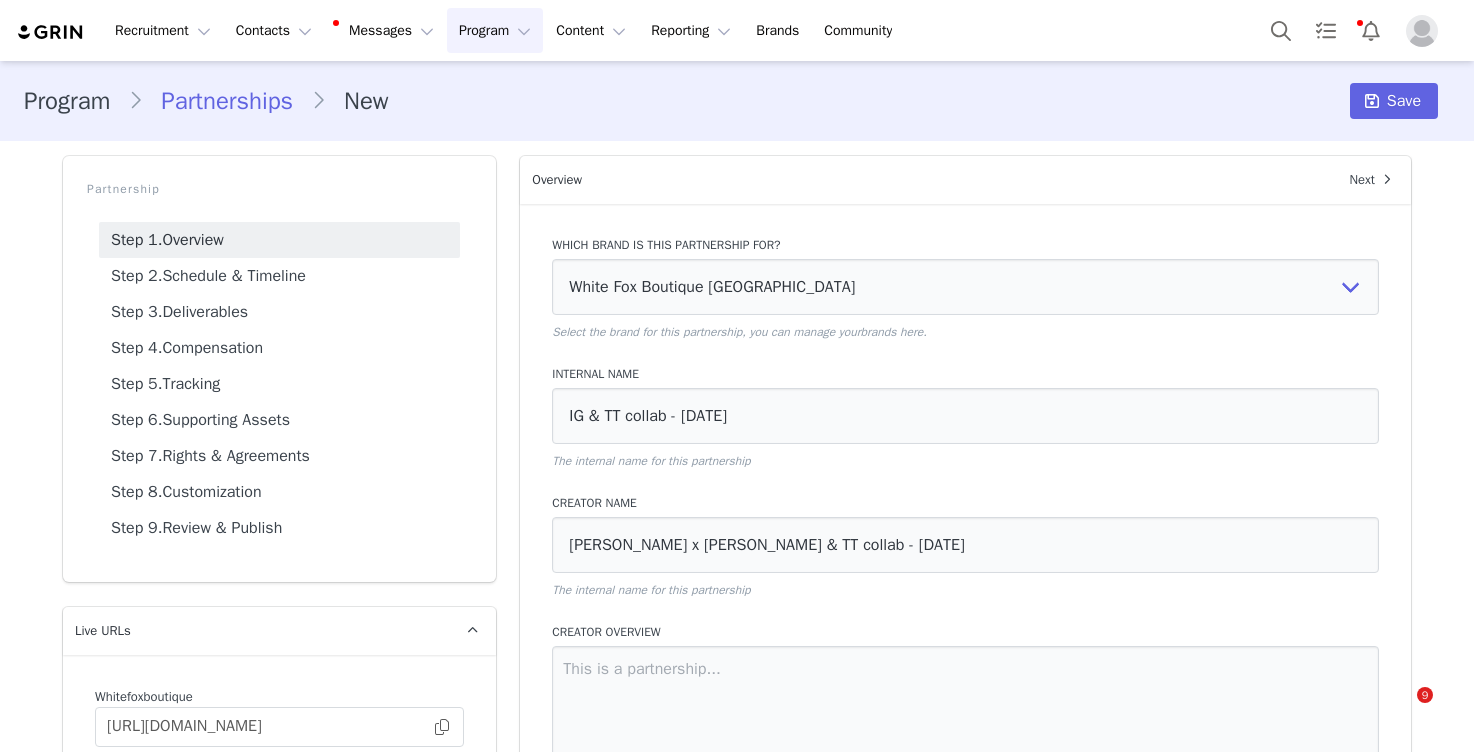 select on "f1701913-70b5-4f9a-b6f0-0f9fc62261bc" 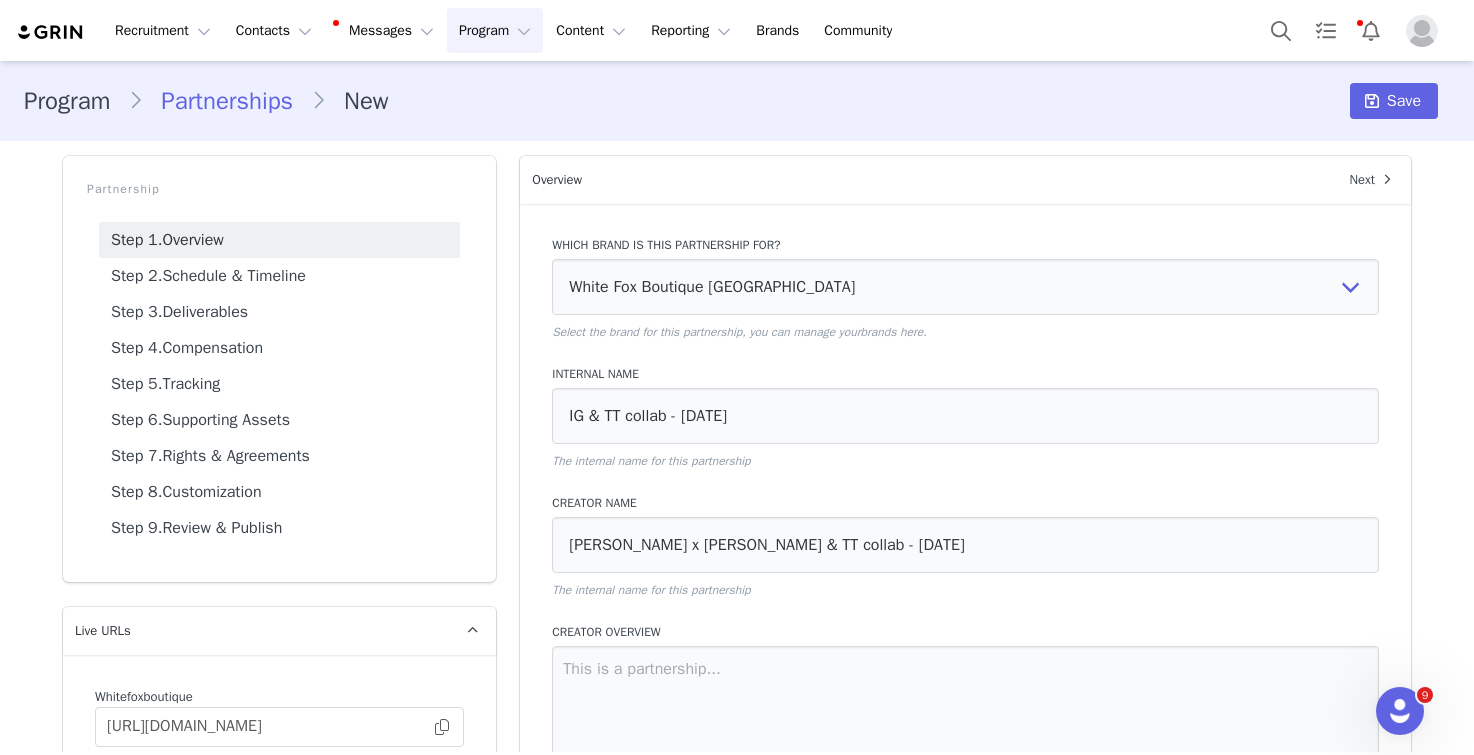scroll, scrollTop: 0, scrollLeft: 0, axis: both 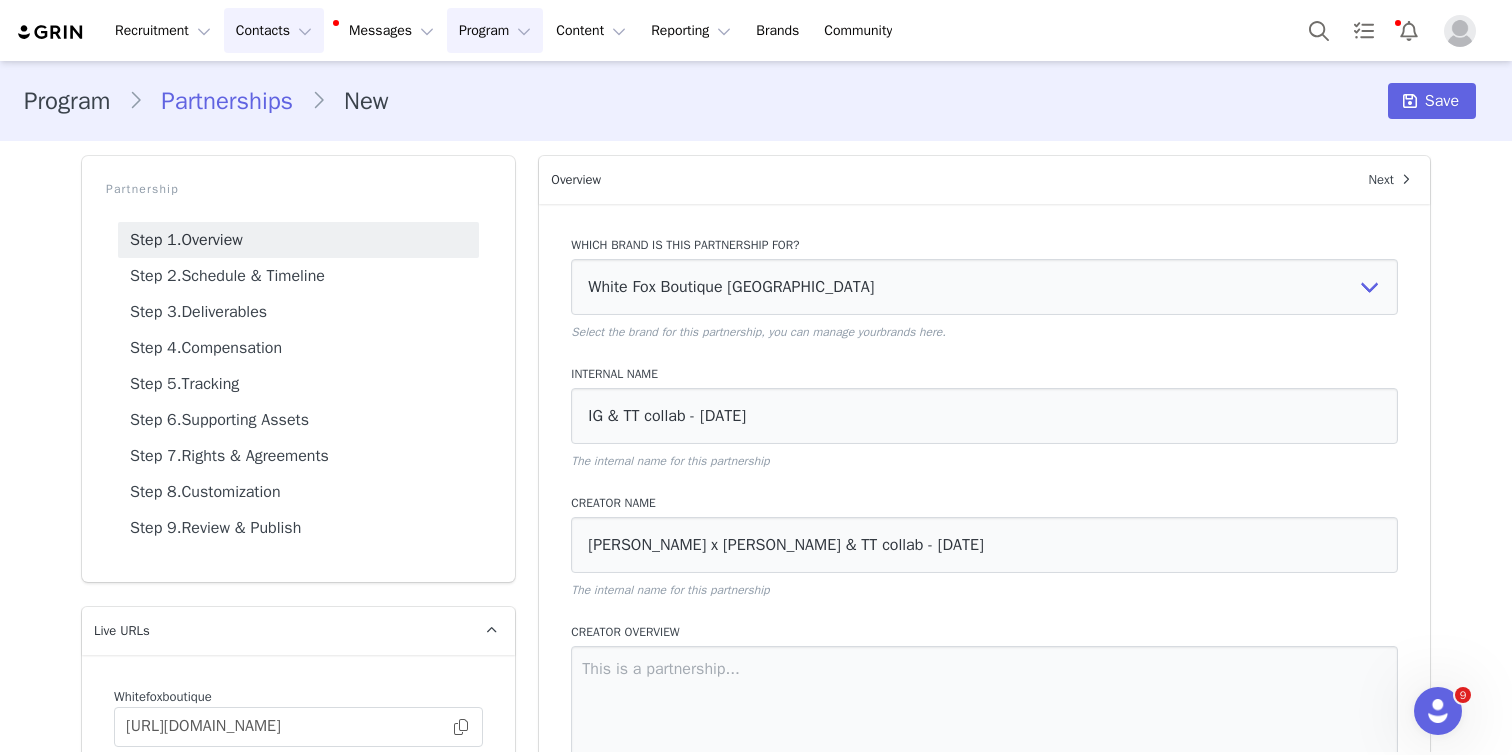 click on "Contacts Contacts" at bounding box center [274, 30] 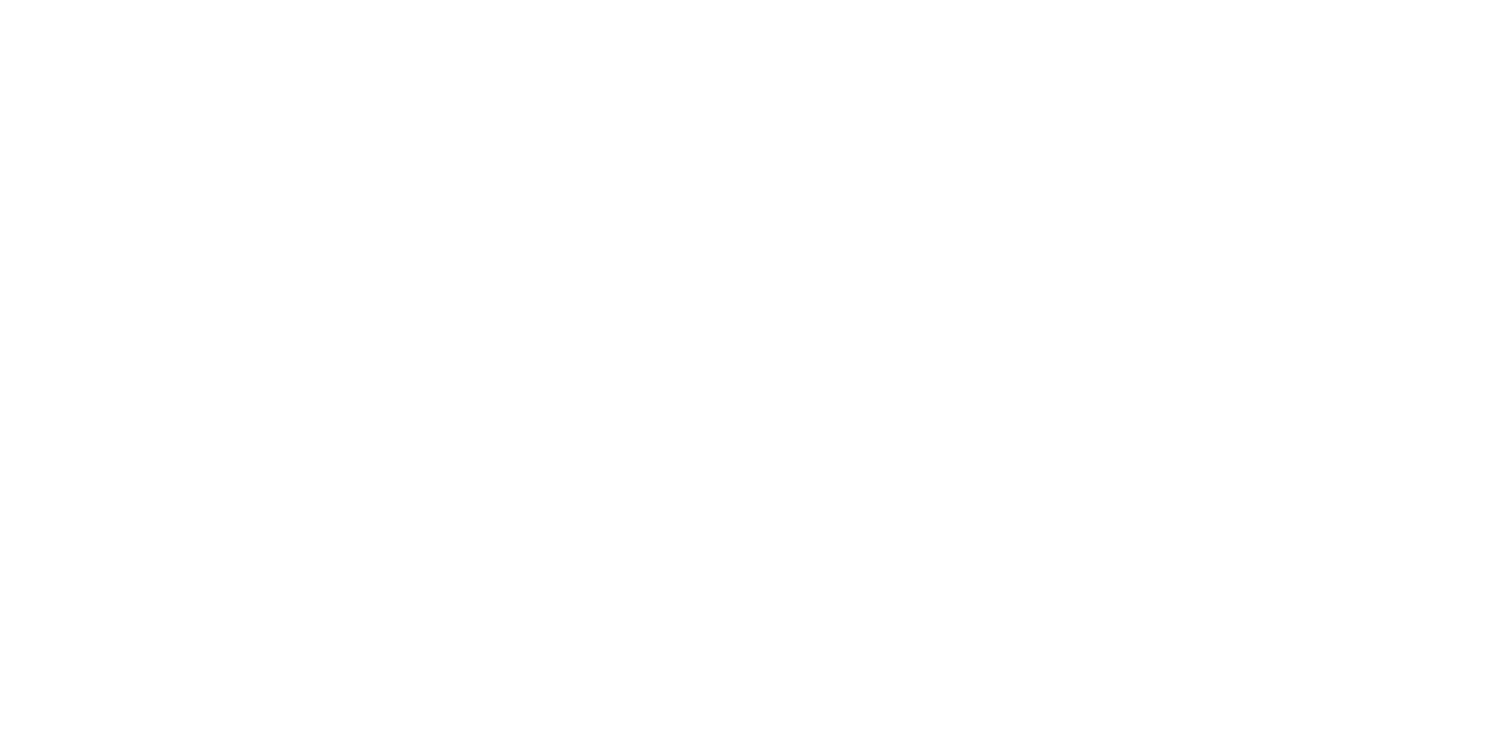 scroll, scrollTop: 0, scrollLeft: 0, axis: both 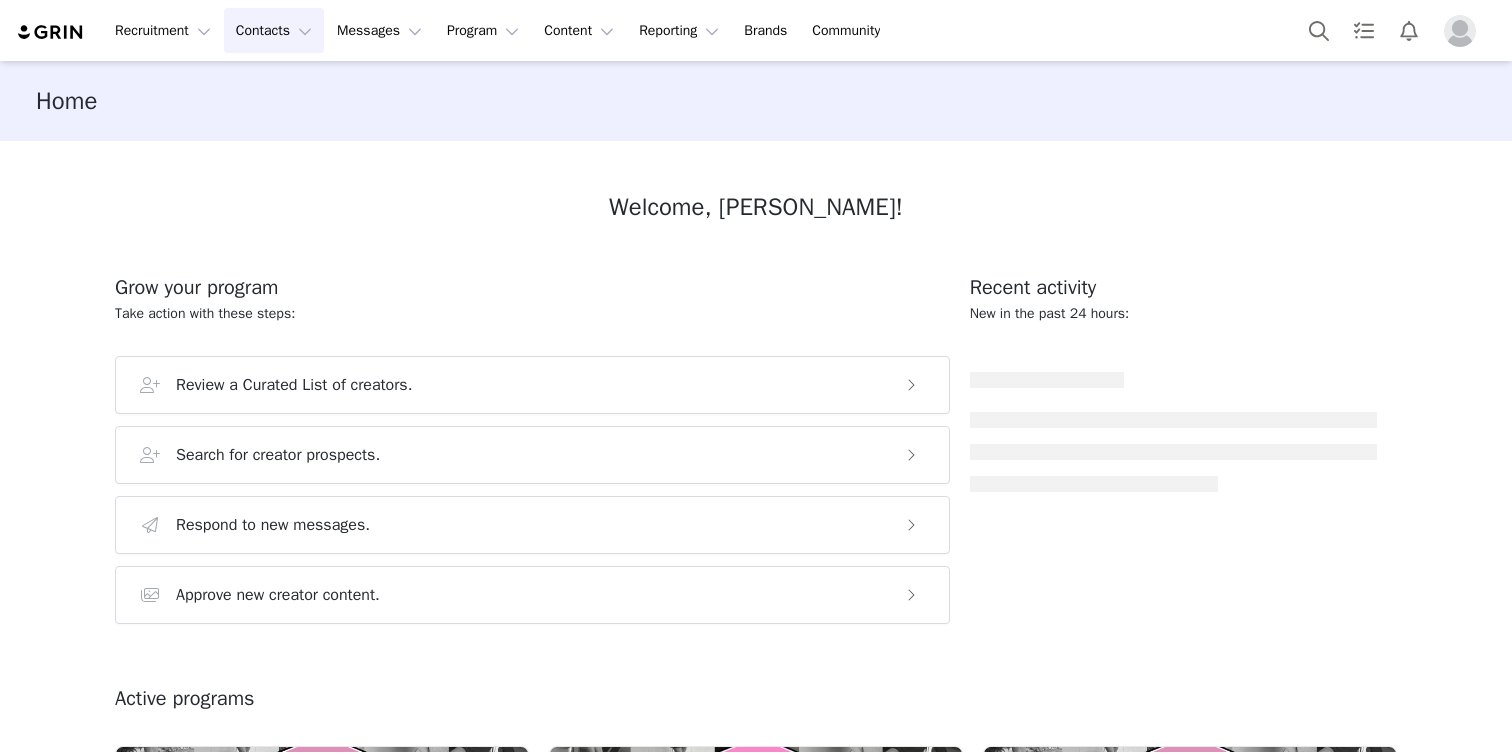 click on "Contacts Contacts" at bounding box center (274, 30) 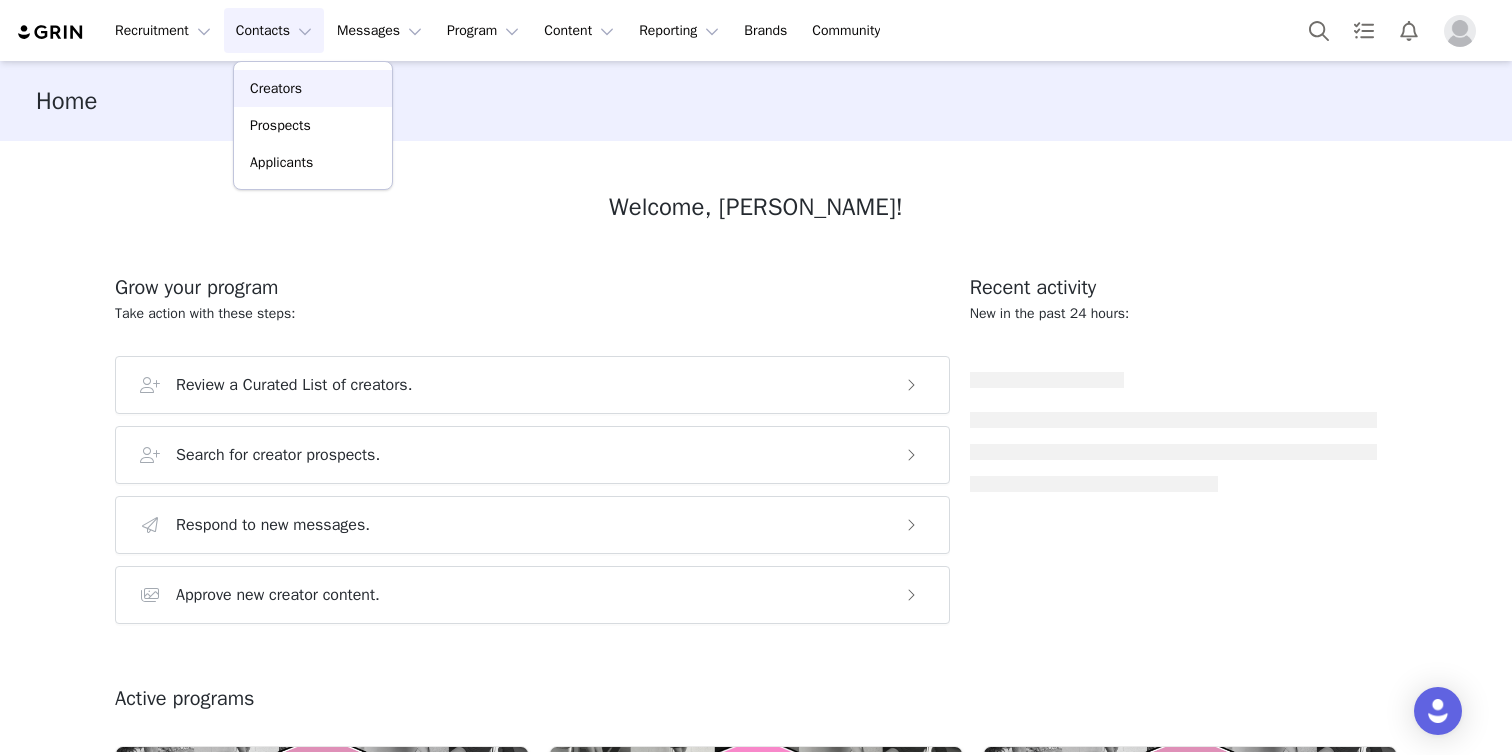 click on "Creators" at bounding box center [313, 88] 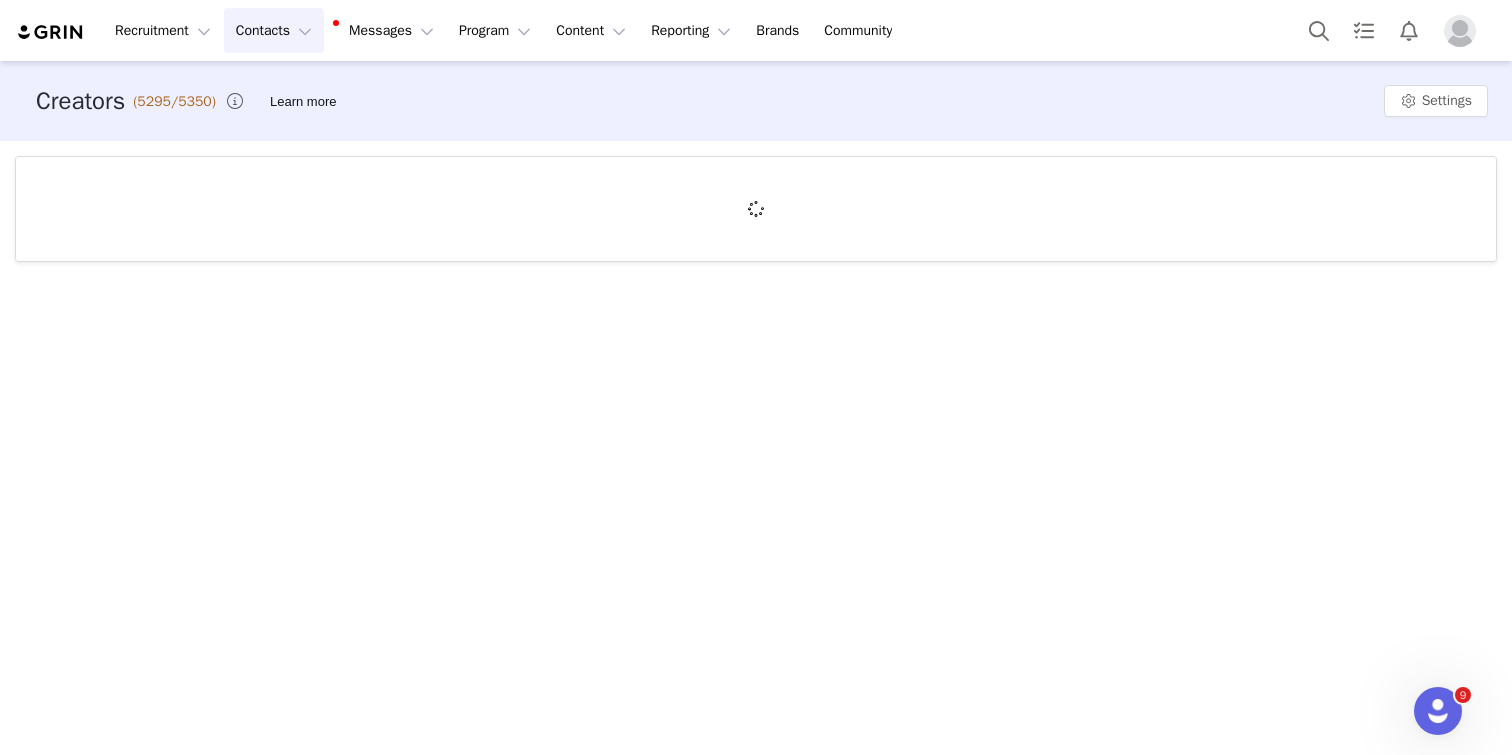 scroll, scrollTop: 0, scrollLeft: 0, axis: both 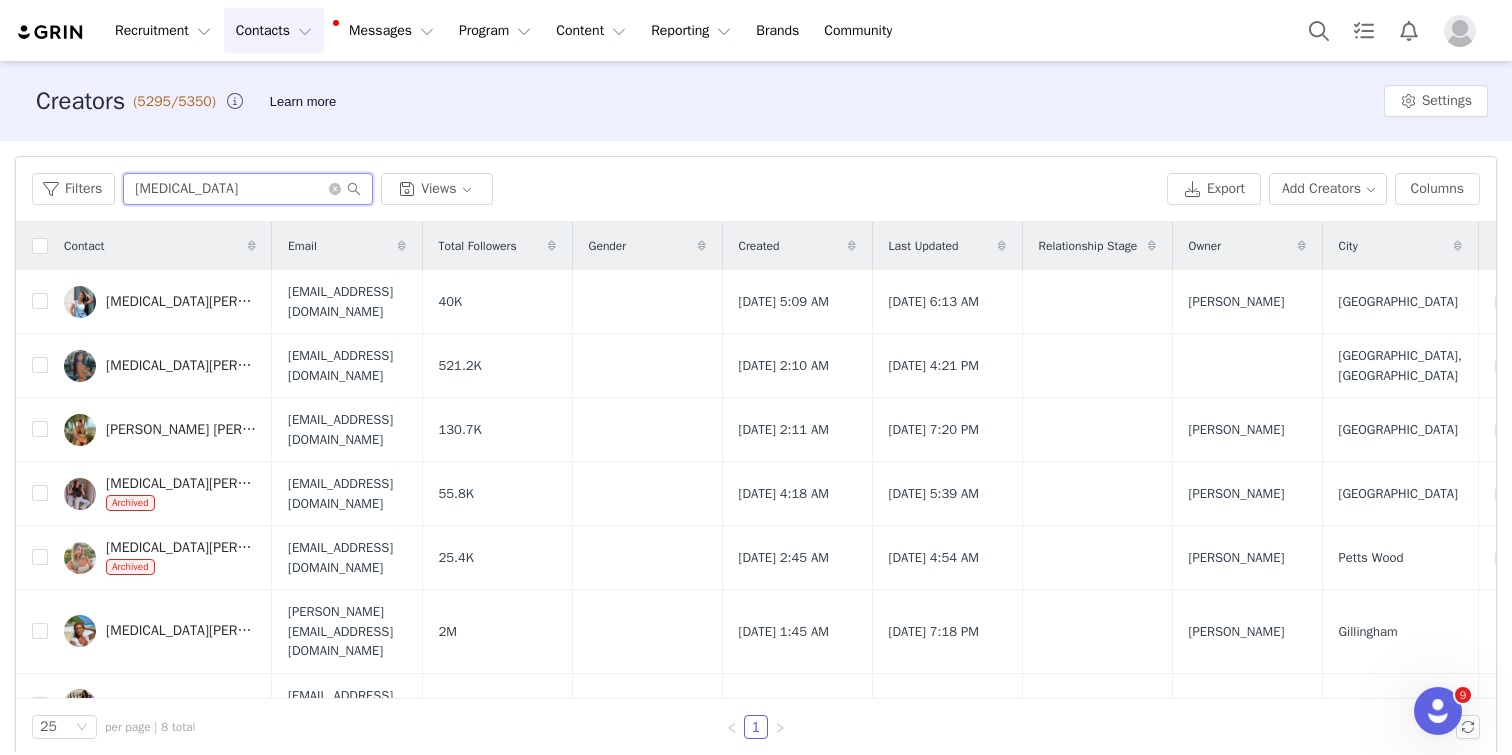 click on "[MEDICAL_DATA]" at bounding box center (248, 189) 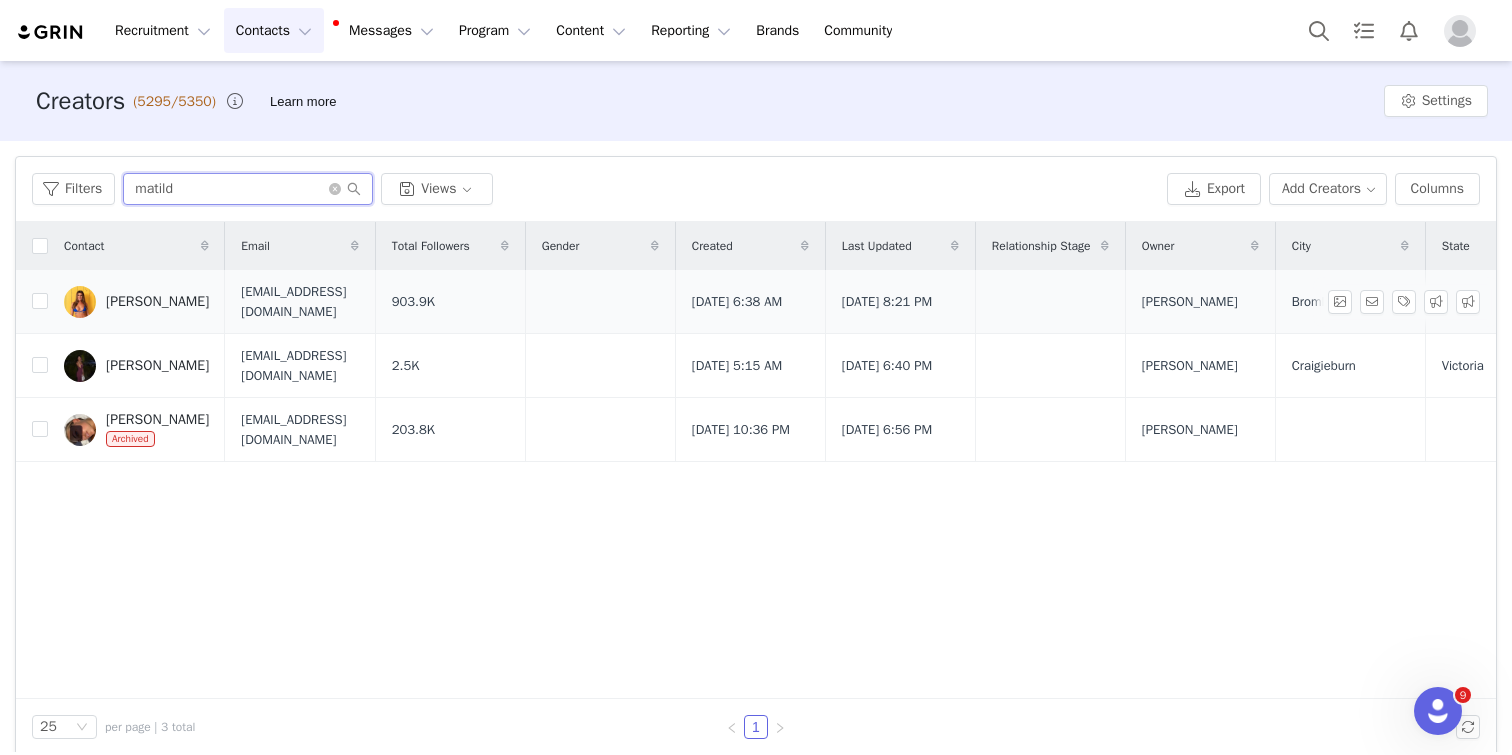 type on "matild" 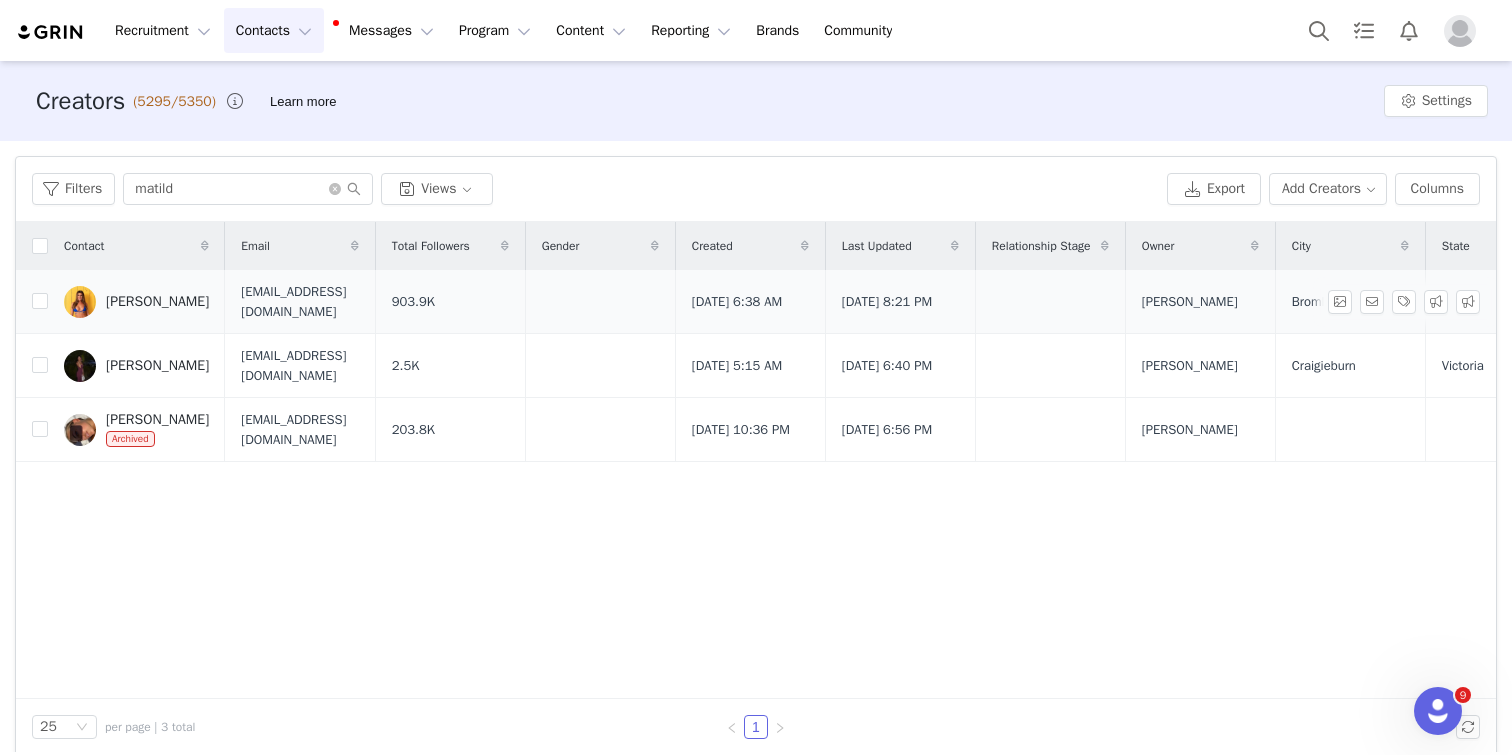 click on "[PERSON_NAME]" at bounding box center [136, 302] 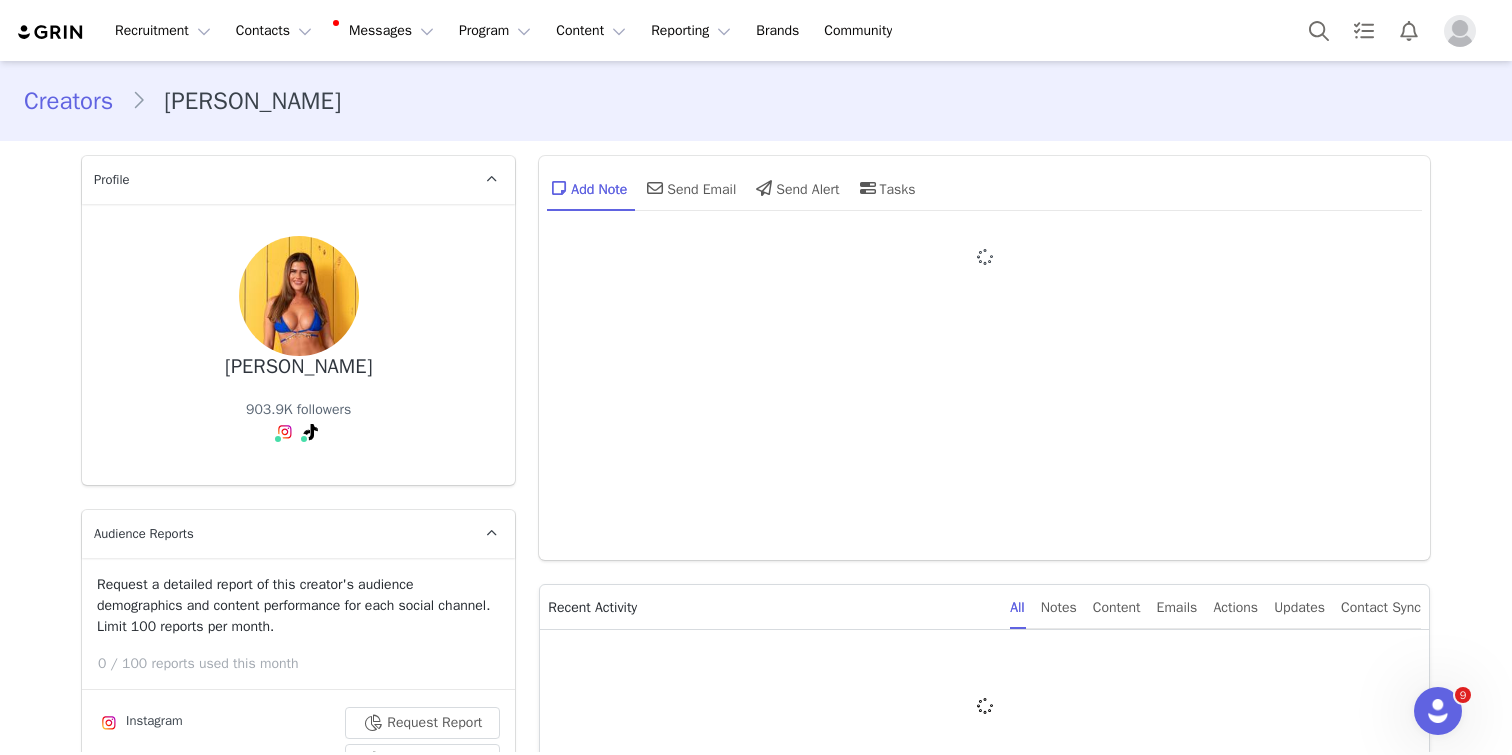 type on "+44 ([GEOGRAPHIC_DATA])" 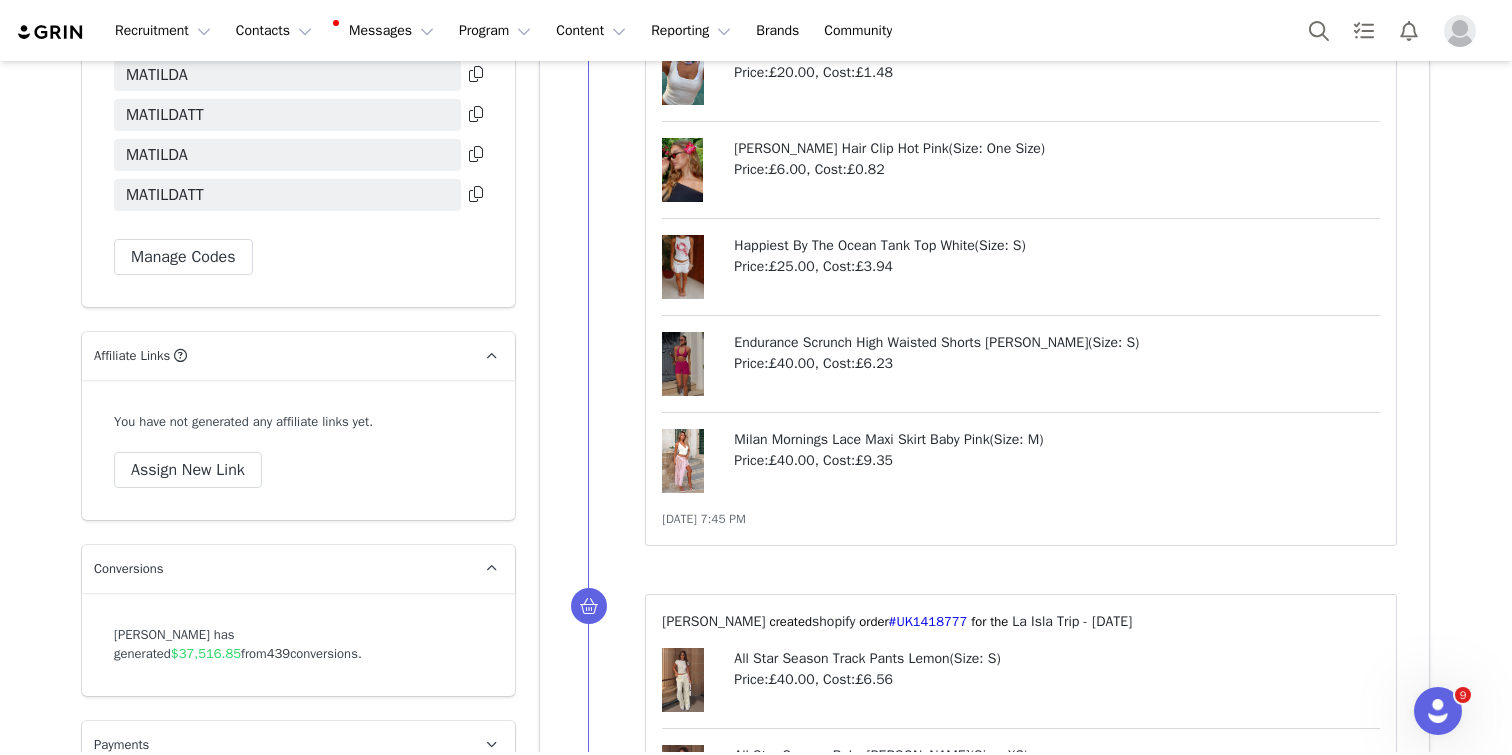 scroll, scrollTop: 4951, scrollLeft: 0, axis: vertical 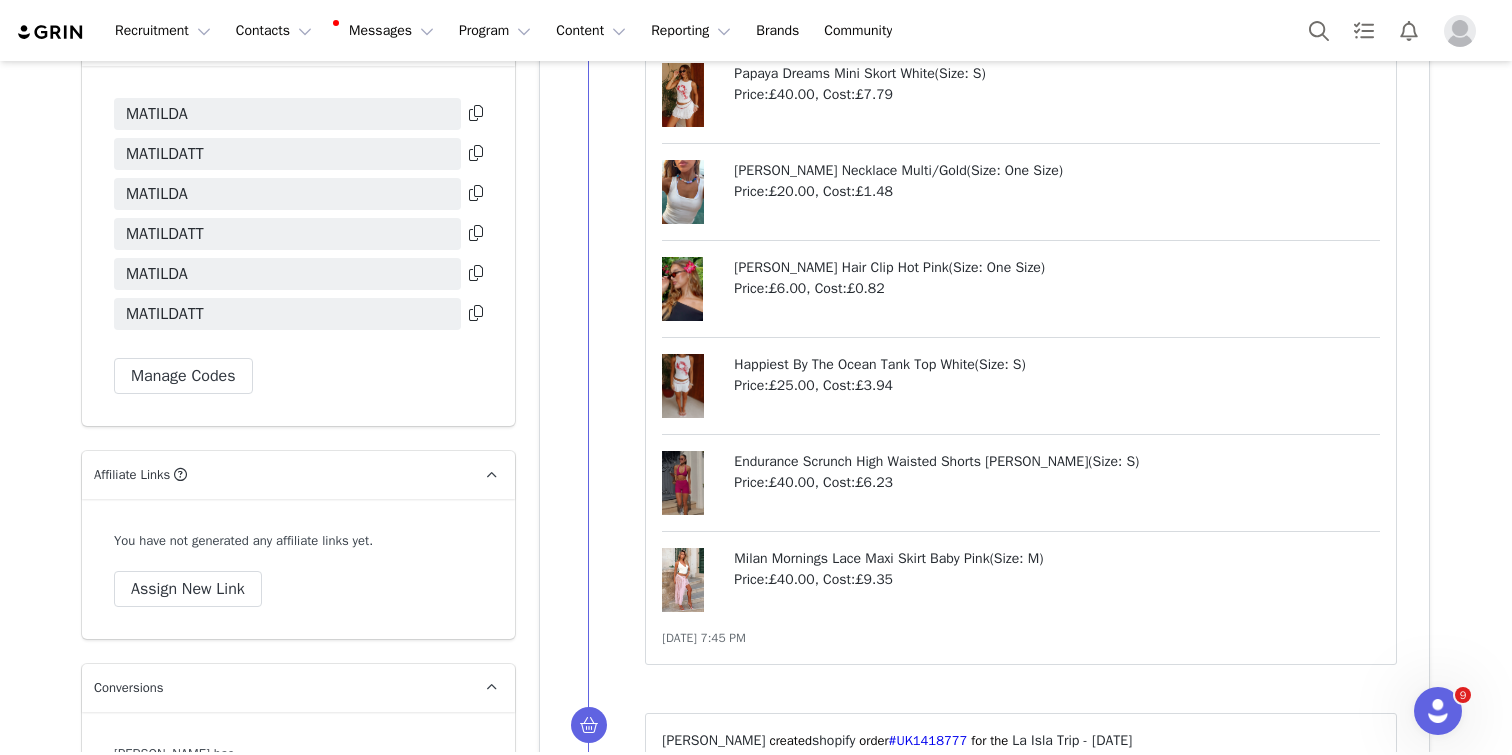 click at bounding box center [476, 273] 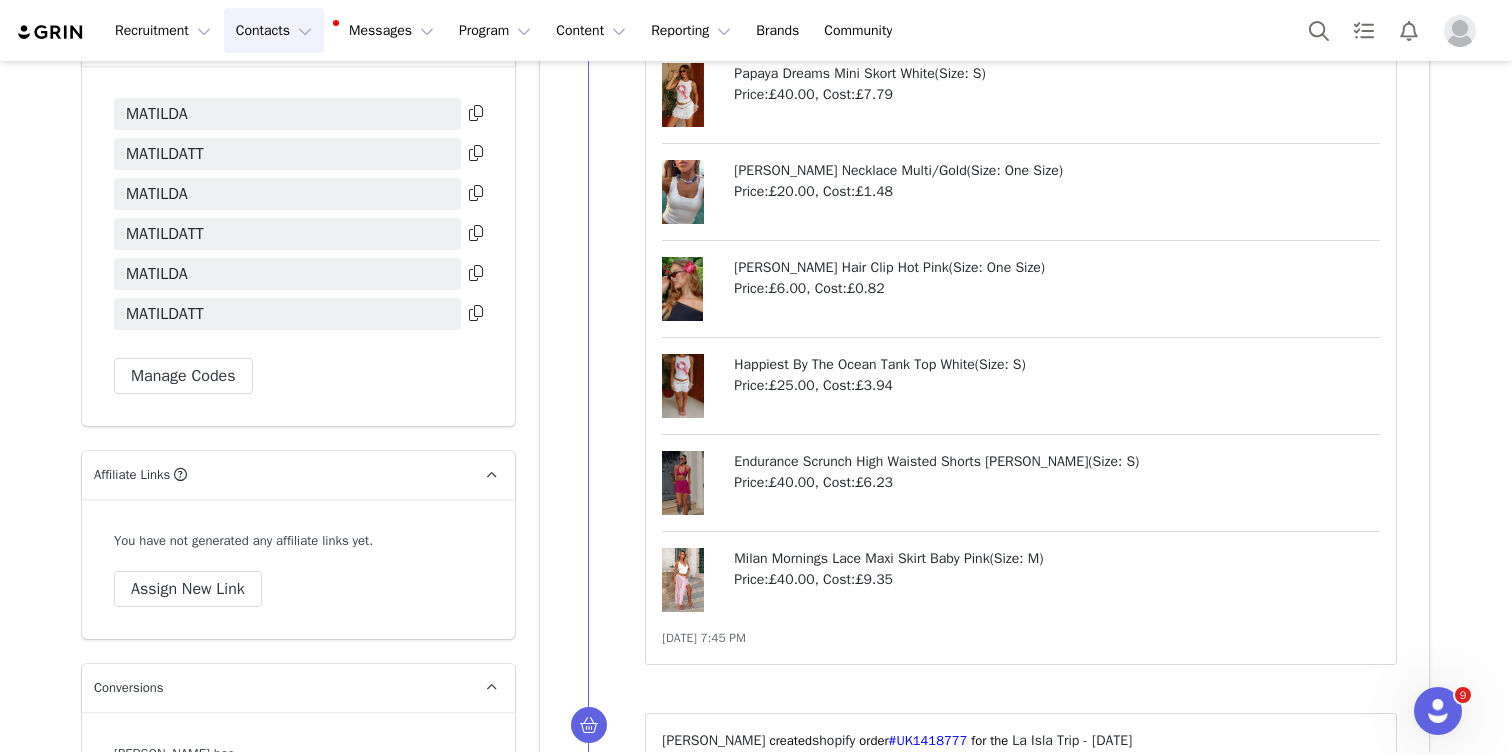 click on "Contacts Contacts" at bounding box center (274, 30) 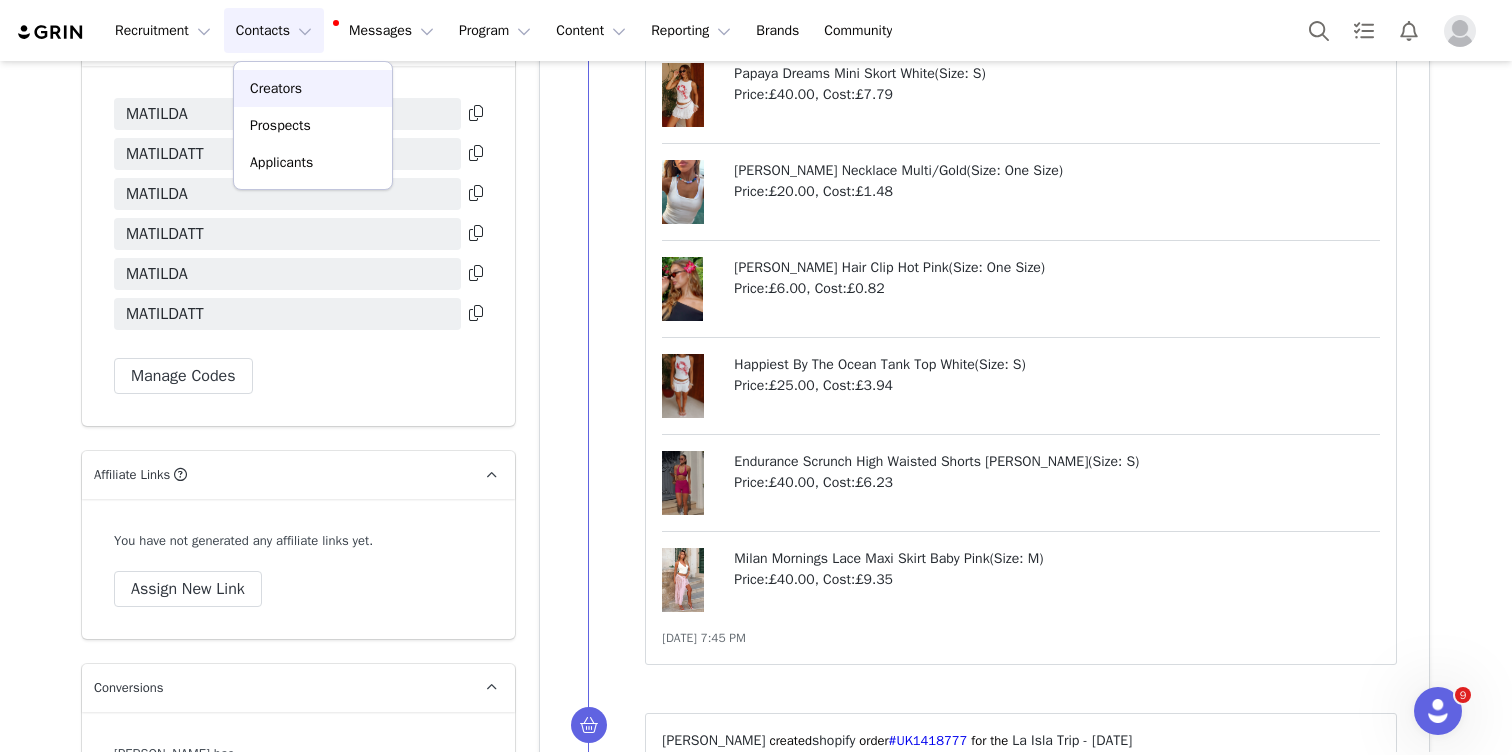 click on "Creators" at bounding box center (276, 88) 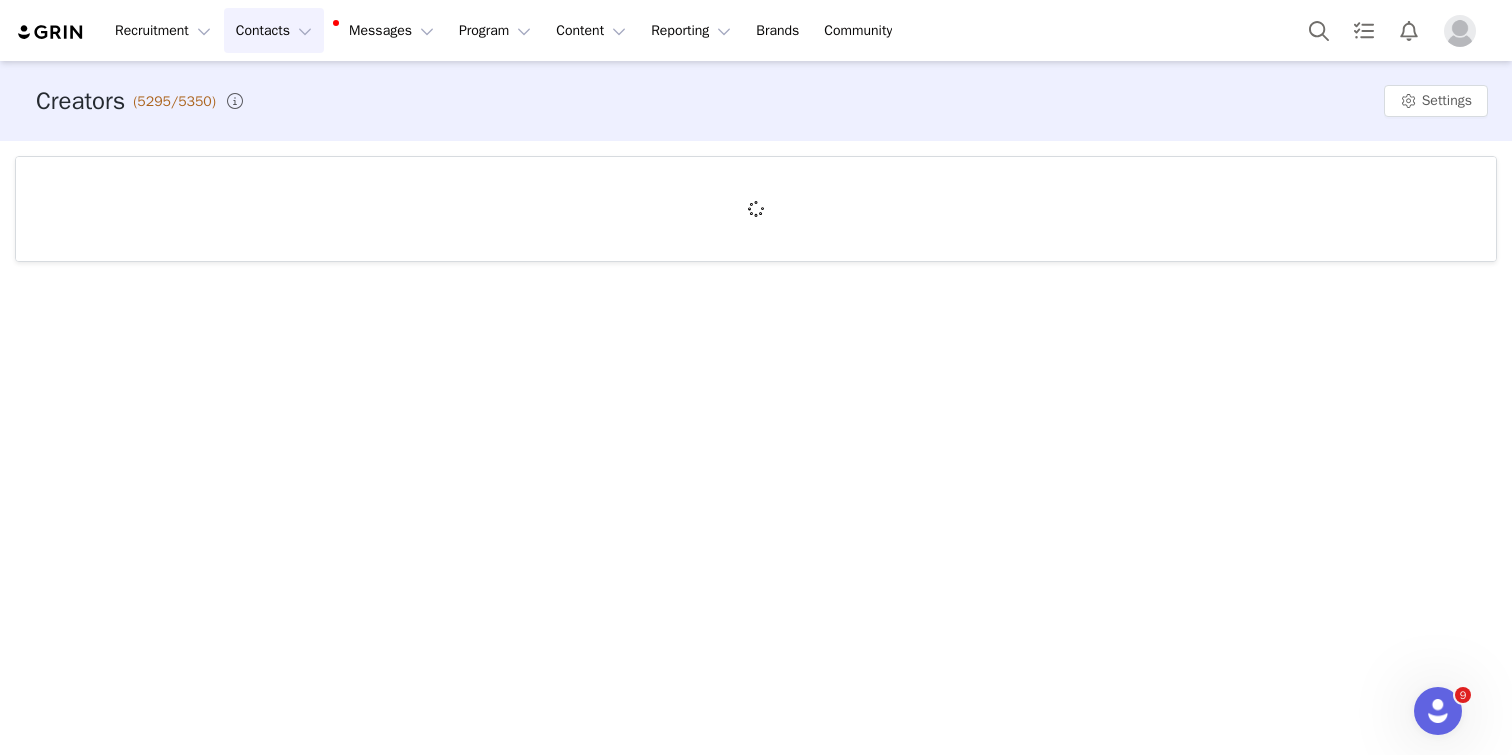 scroll, scrollTop: 0, scrollLeft: 0, axis: both 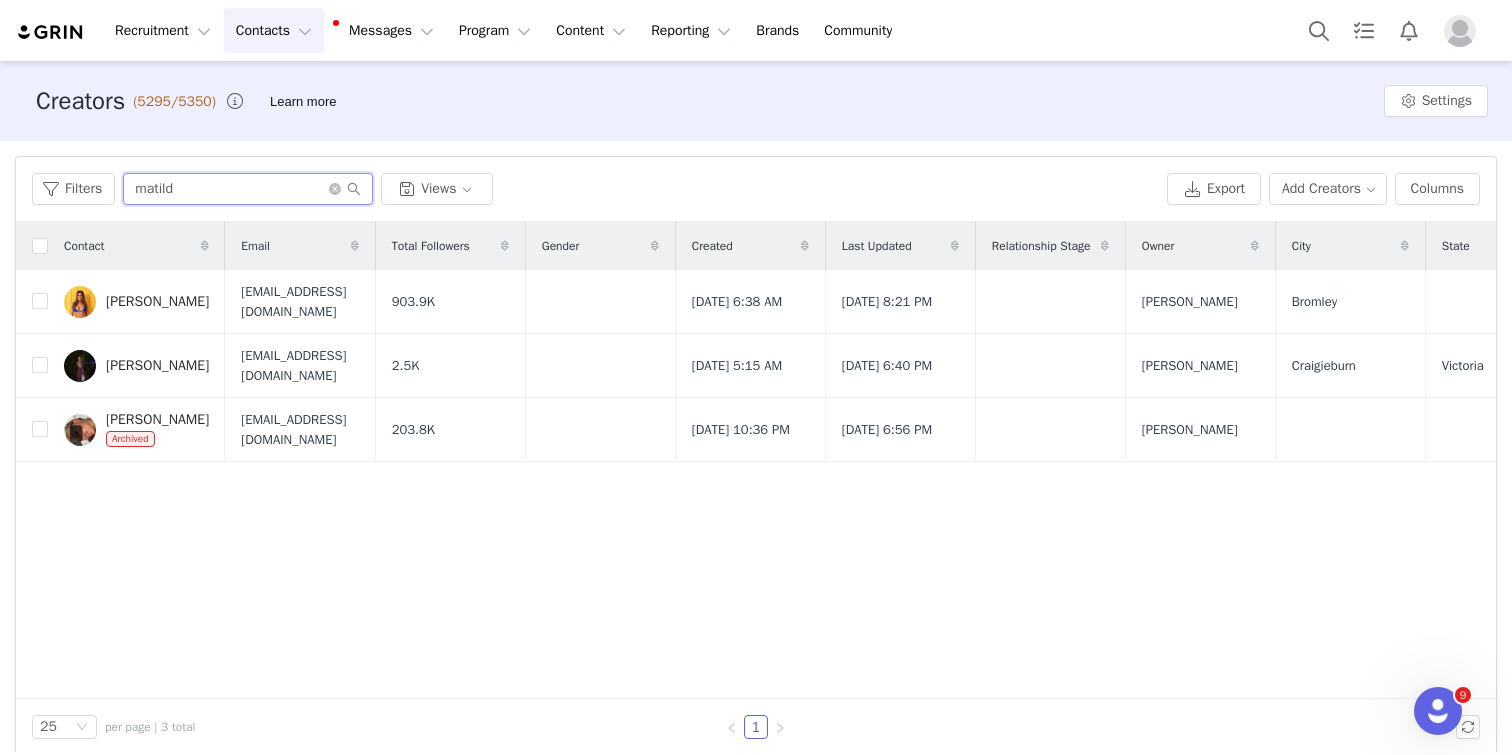 click on "matild" at bounding box center [248, 189] 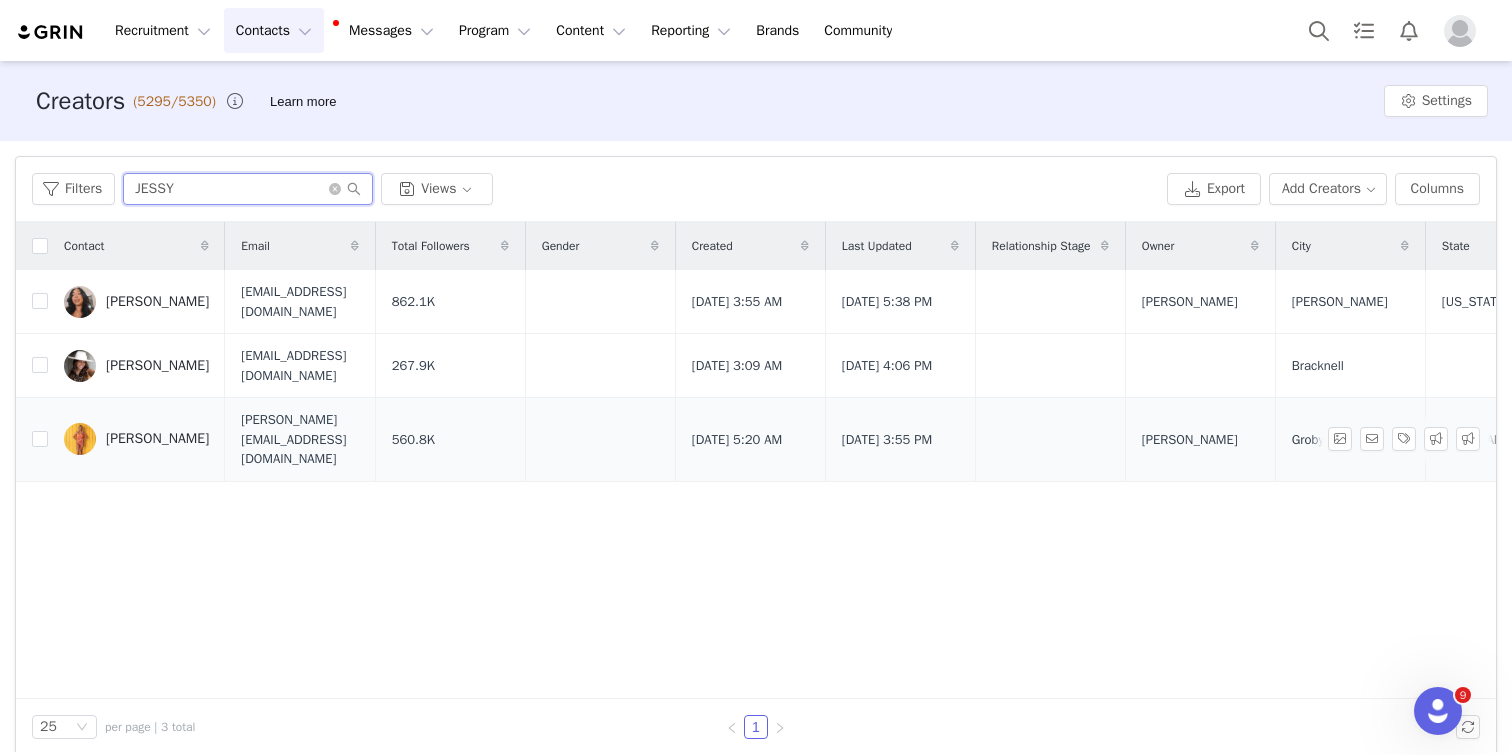 type on "JESSY" 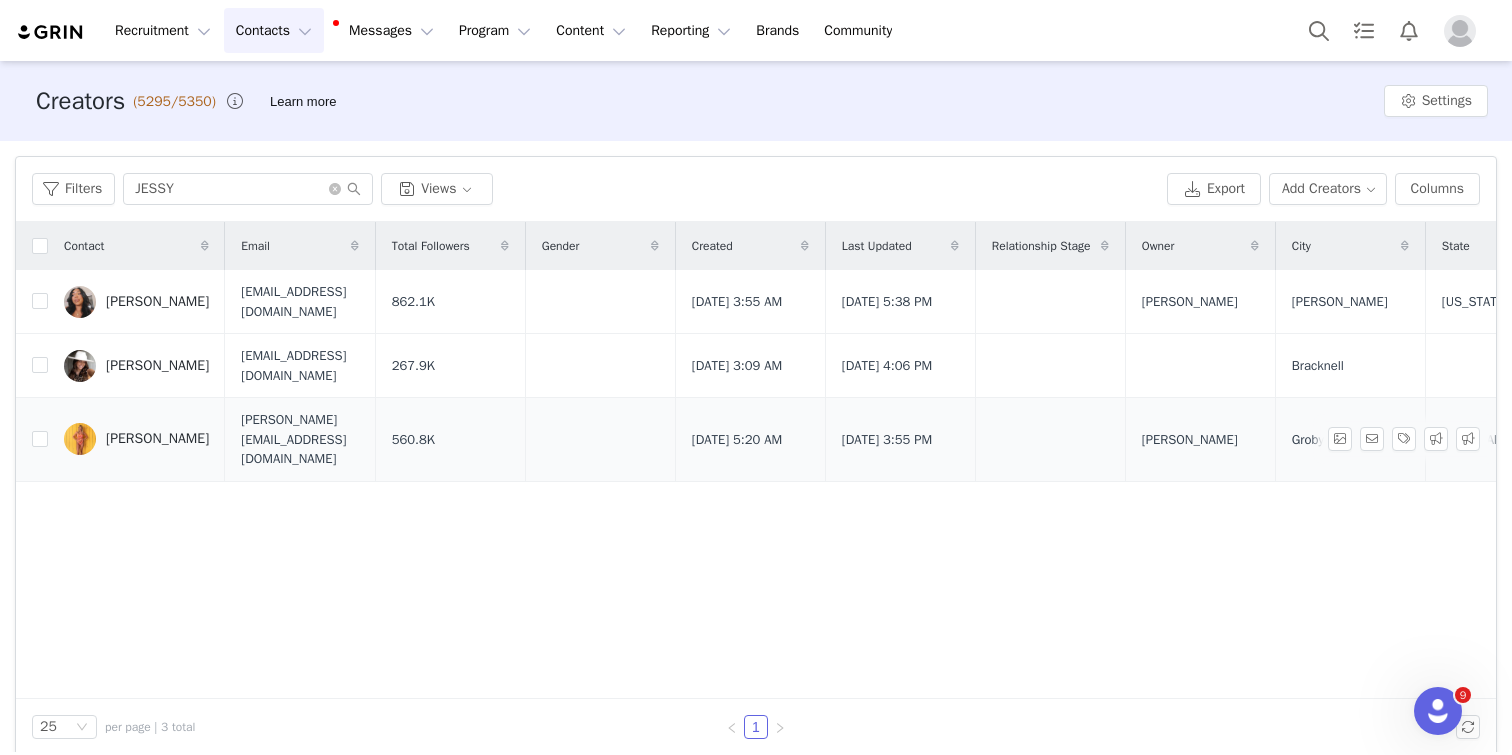 click on "[PERSON_NAME]" at bounding box center (157, 439) 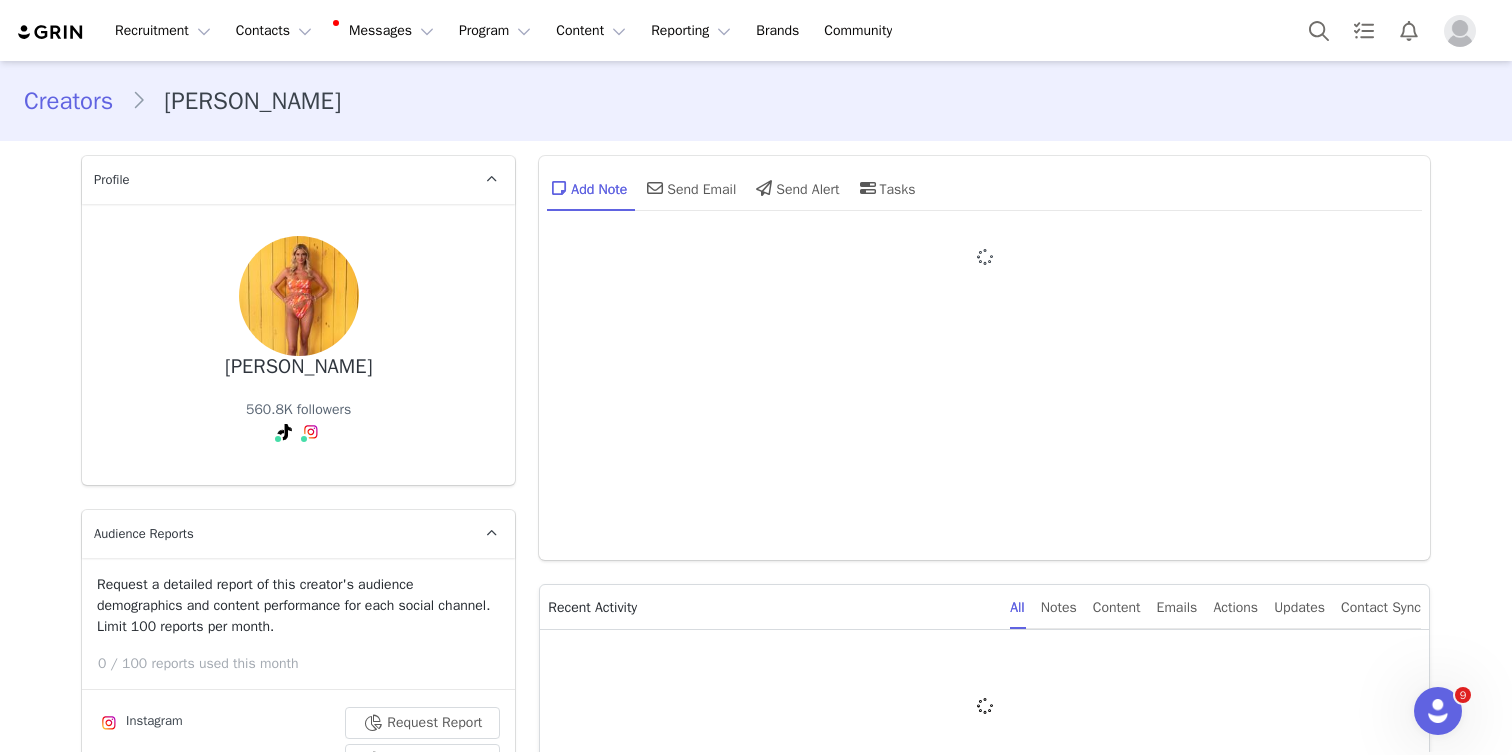 type on "+44 ([GEOGRAPHIC_DATA])" 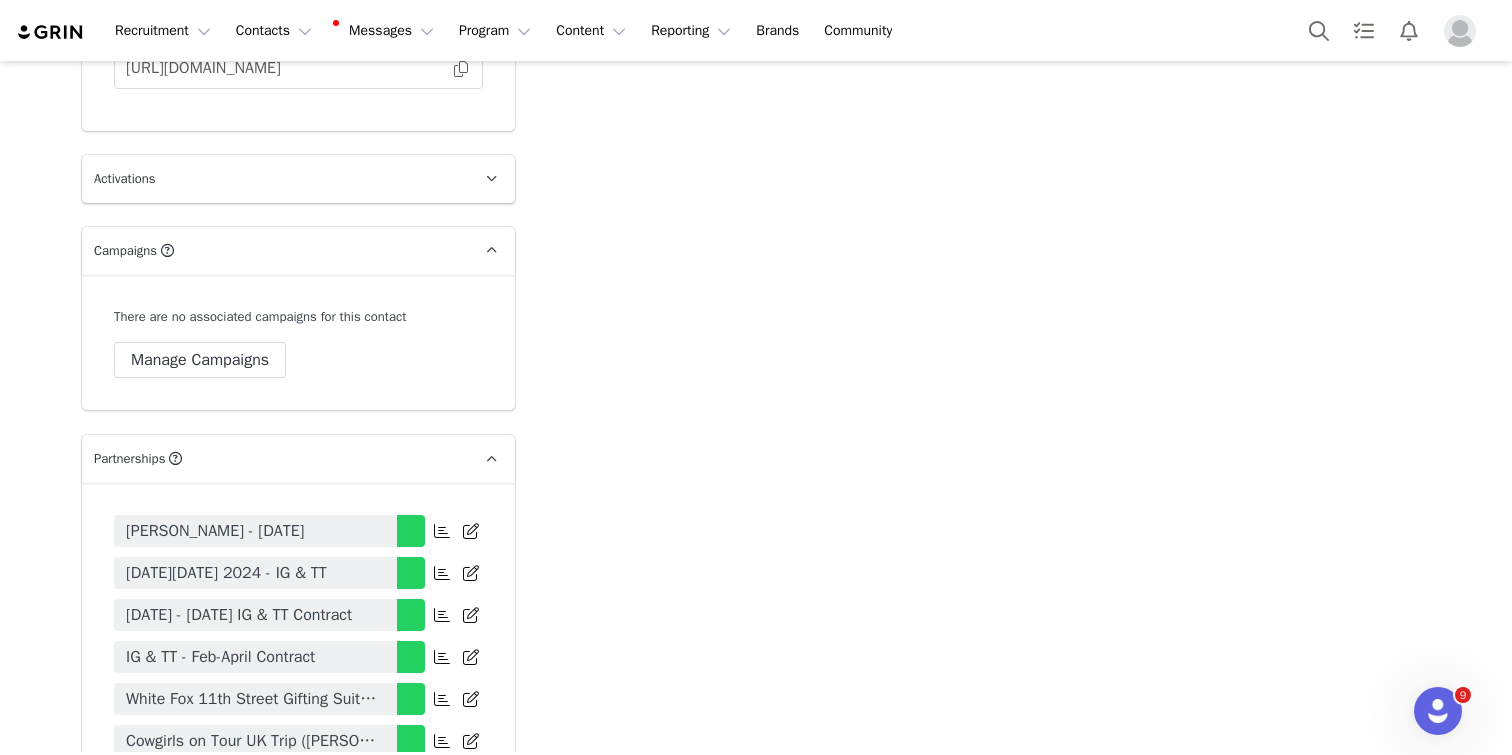 scroll, scrollTop: 4235, scrollLeft: 0, axis: vertical 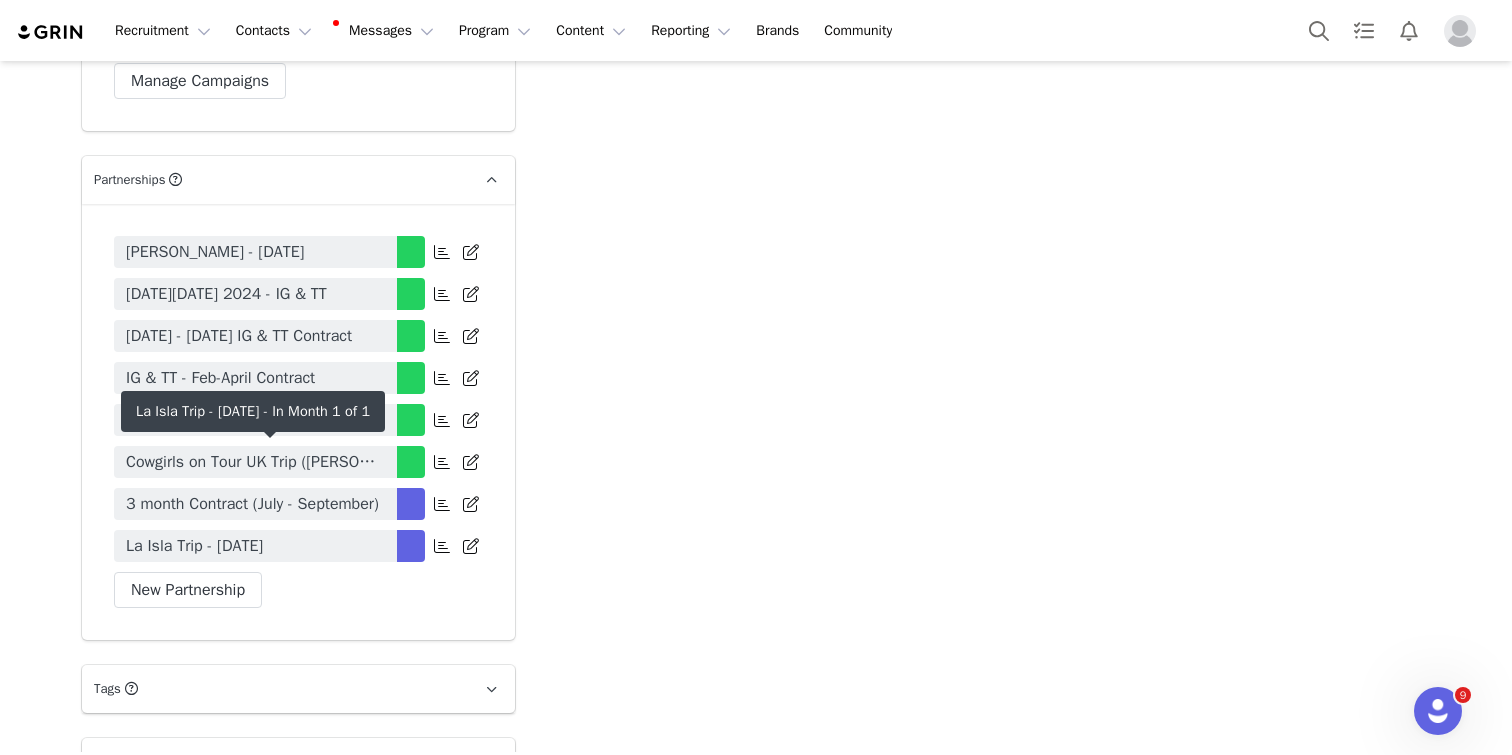 click on "La Isla Trip - [DATE]" at bounding box center (194, 546) 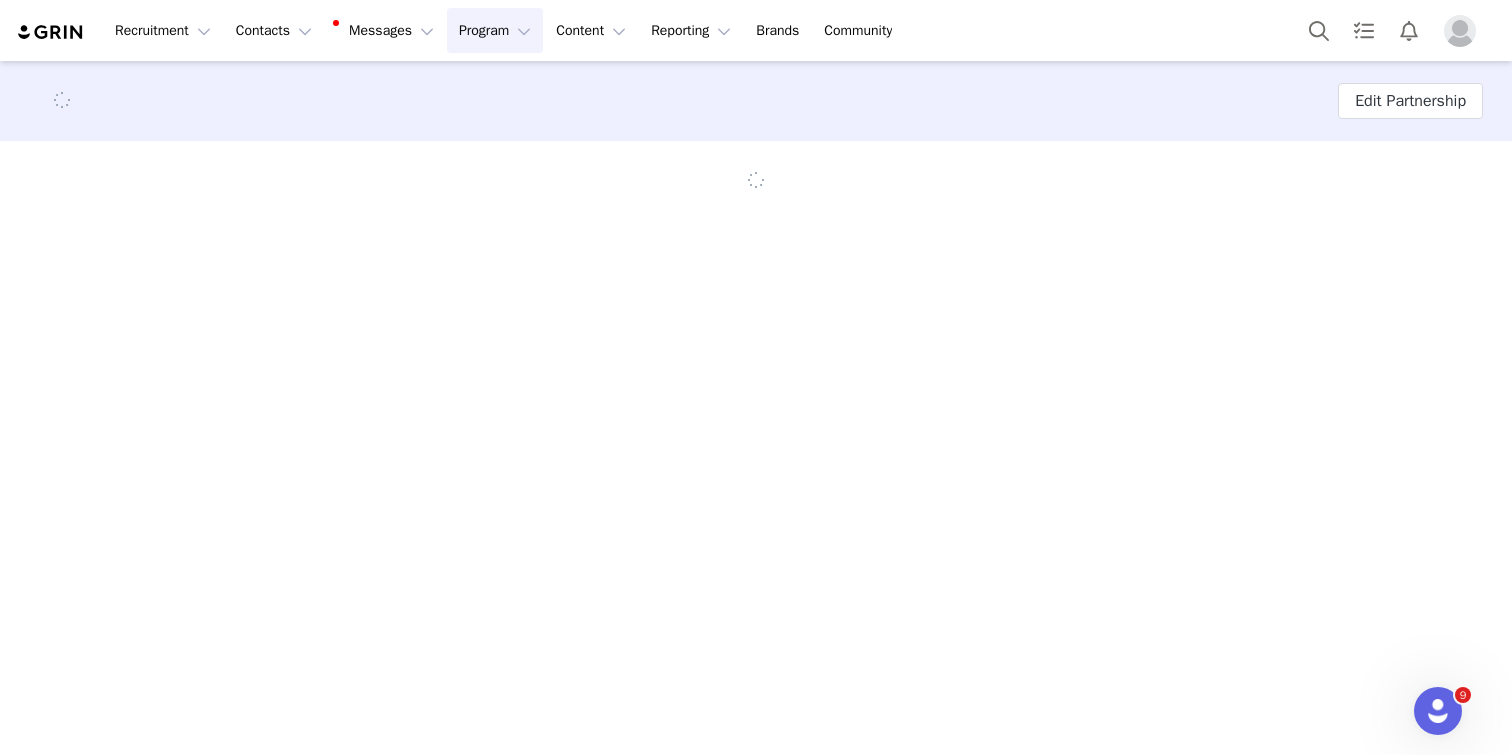 scroll, scrollTop: 0, scrollLeft: 0, axis: both 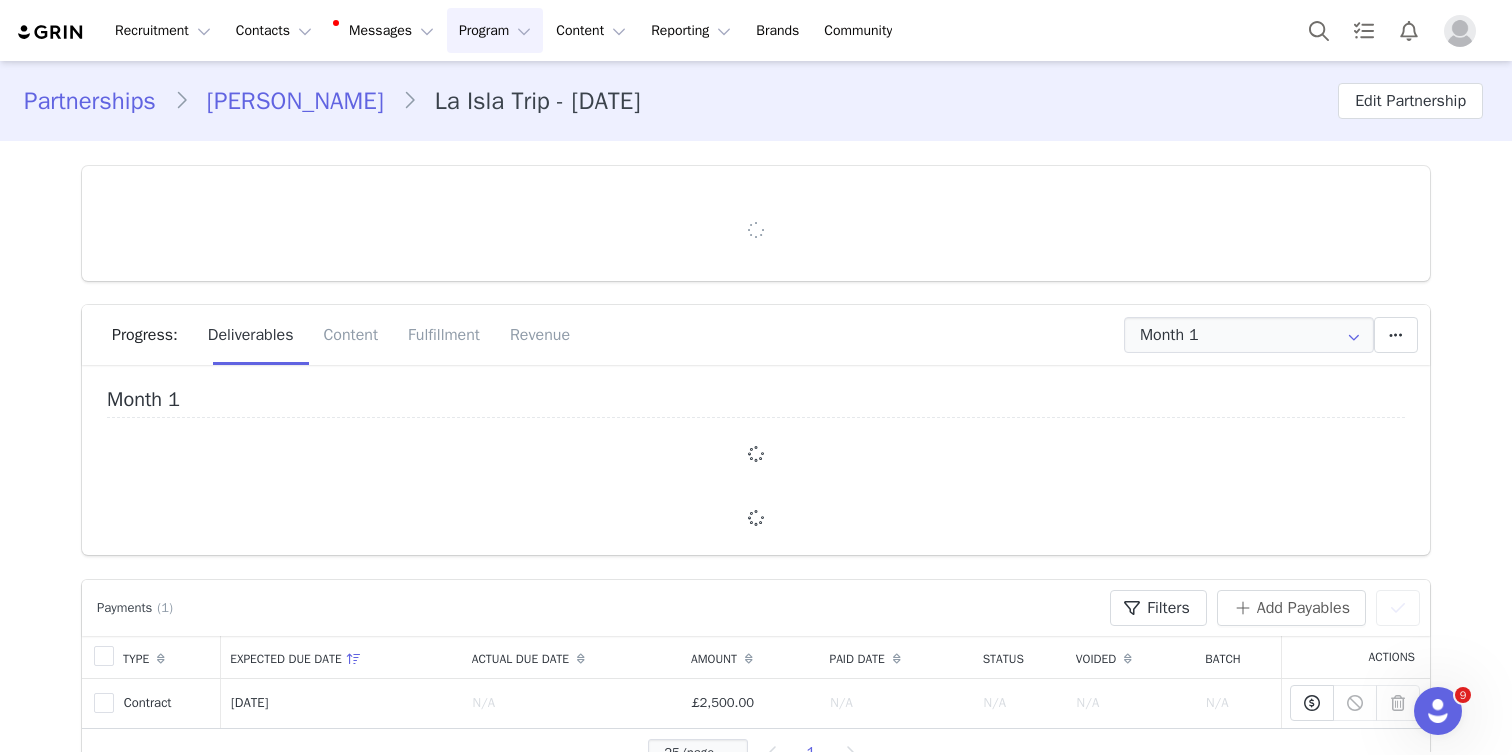 type on "+44 ([GEOGRAPHIC_DATA])" 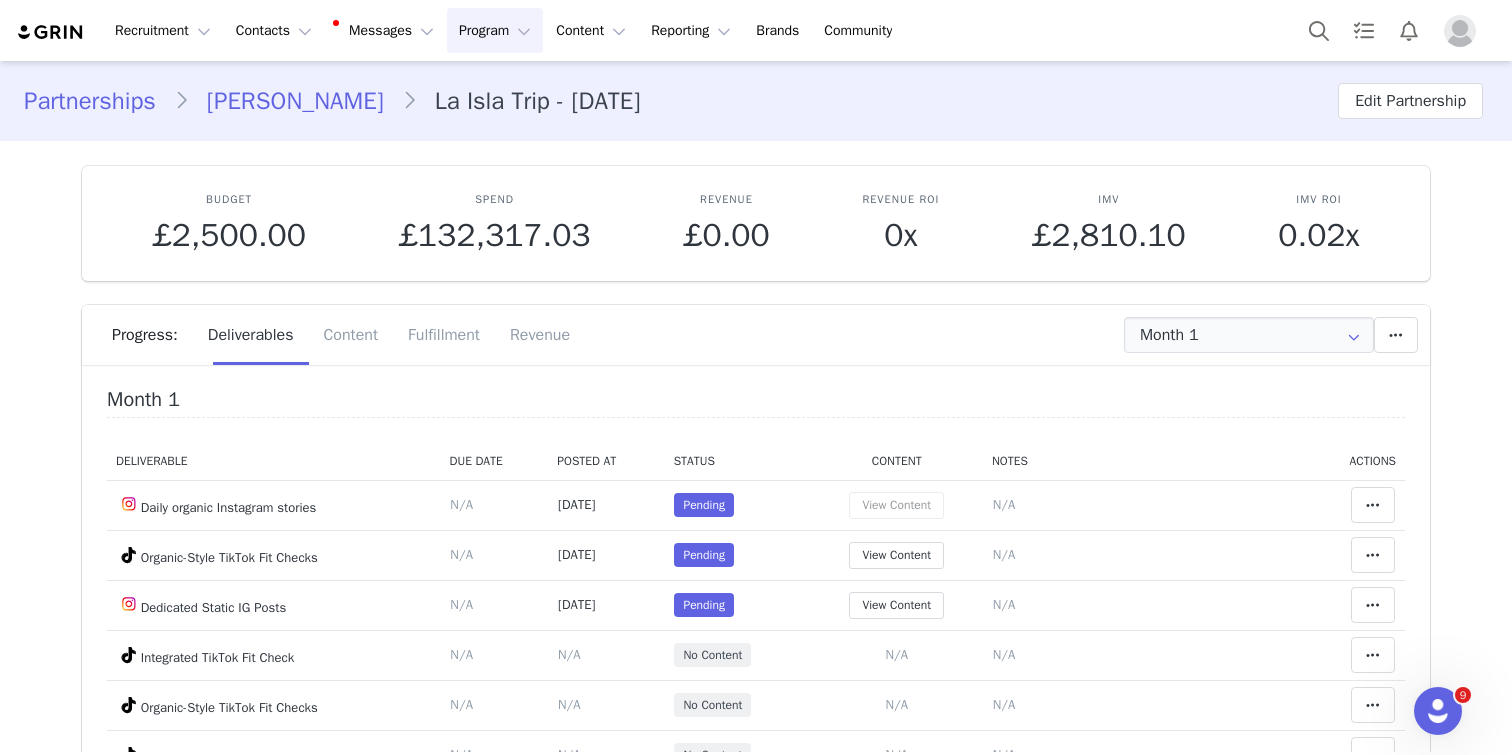 scroll, scrollTop: 115, scrollLeft: 0, axis: vertical 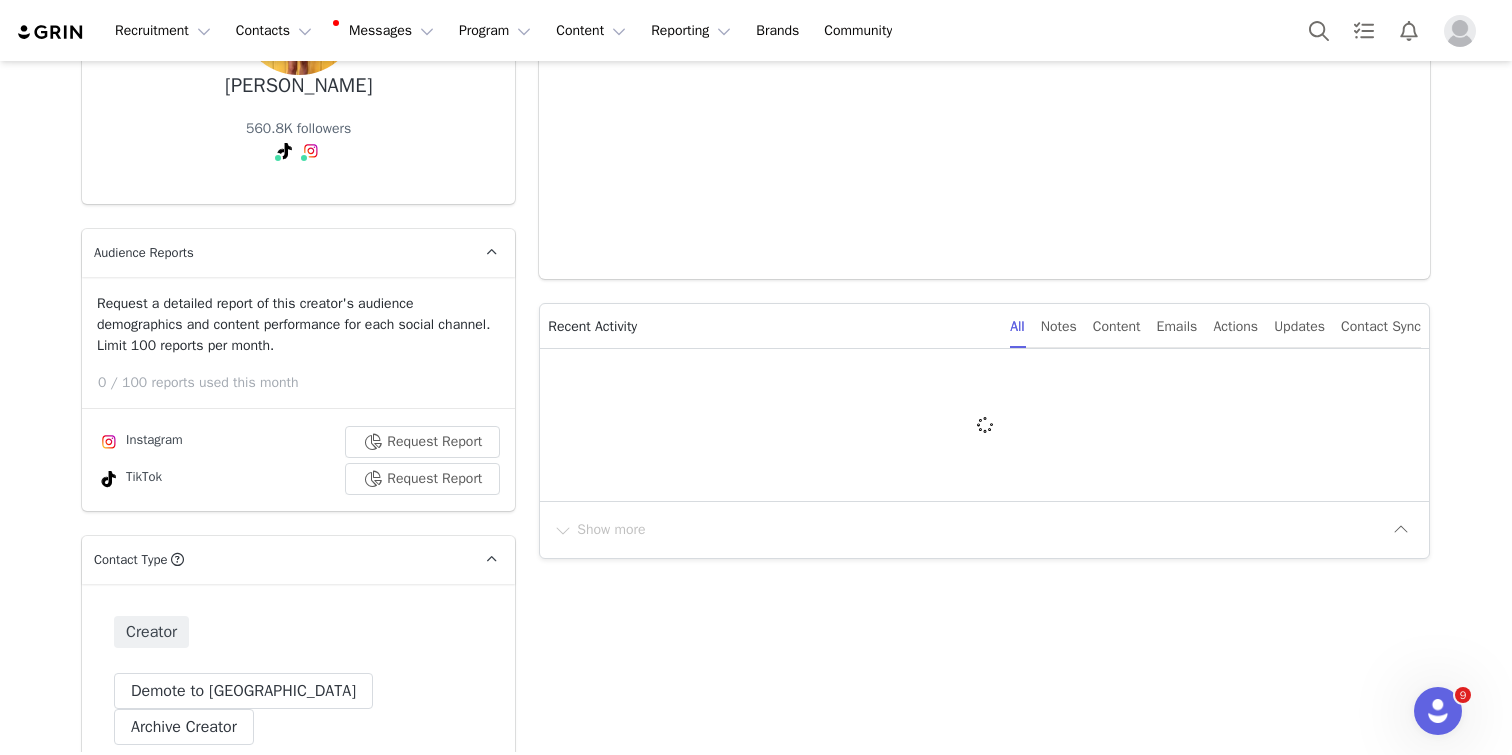 type on "+44 ([GEOGRAPHIC_DATA])" 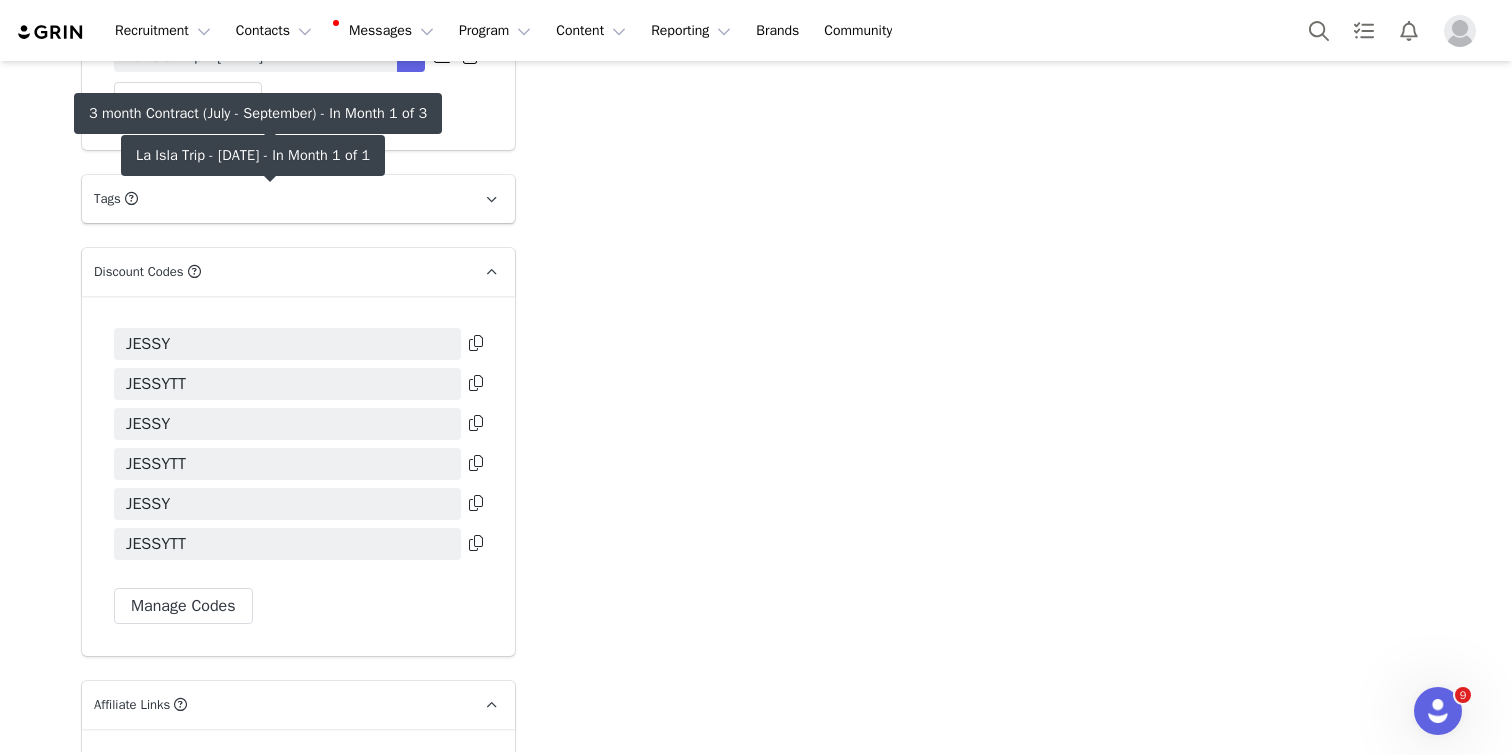 scroll, scrollTop: 4857, scrollLeft: 0, axis: vertical 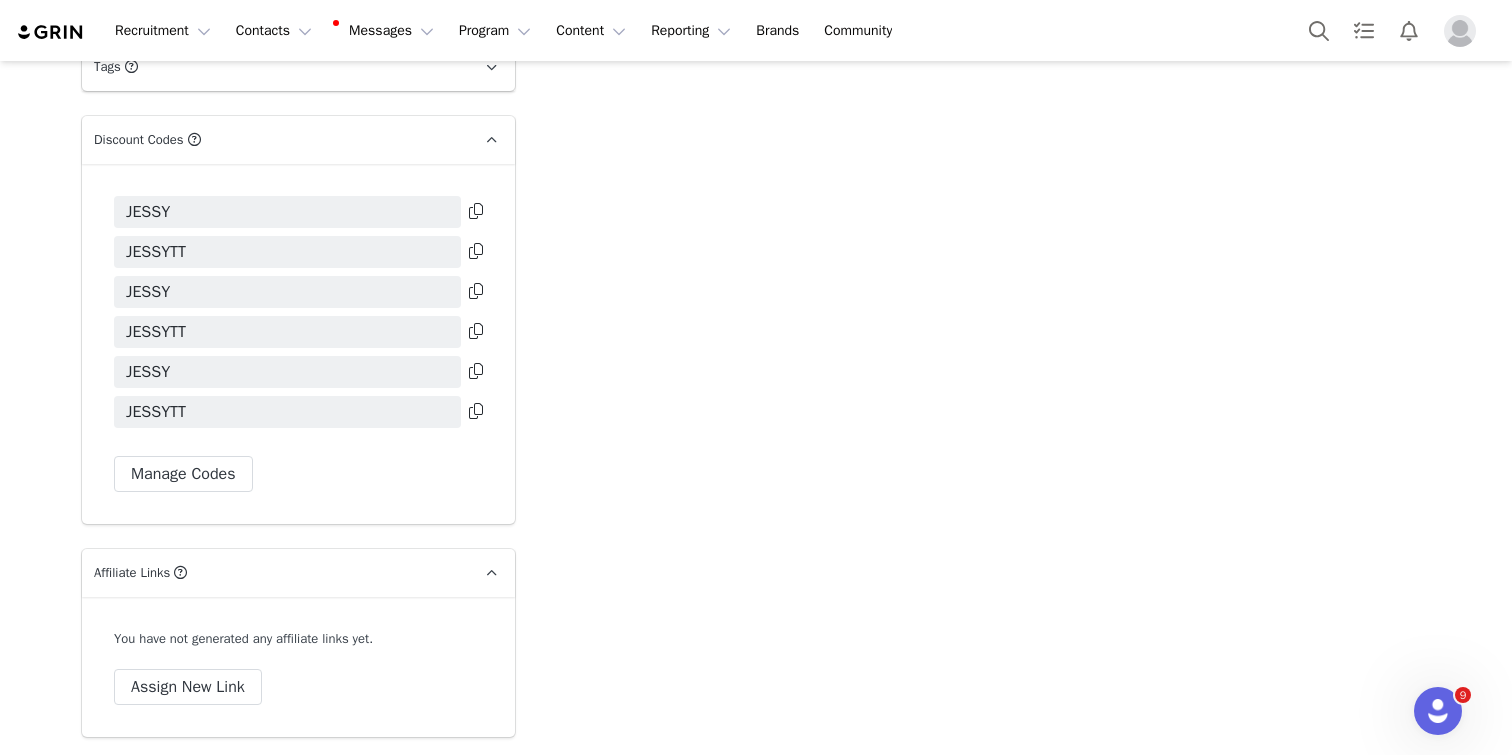 click at bounding box center [476, 211] 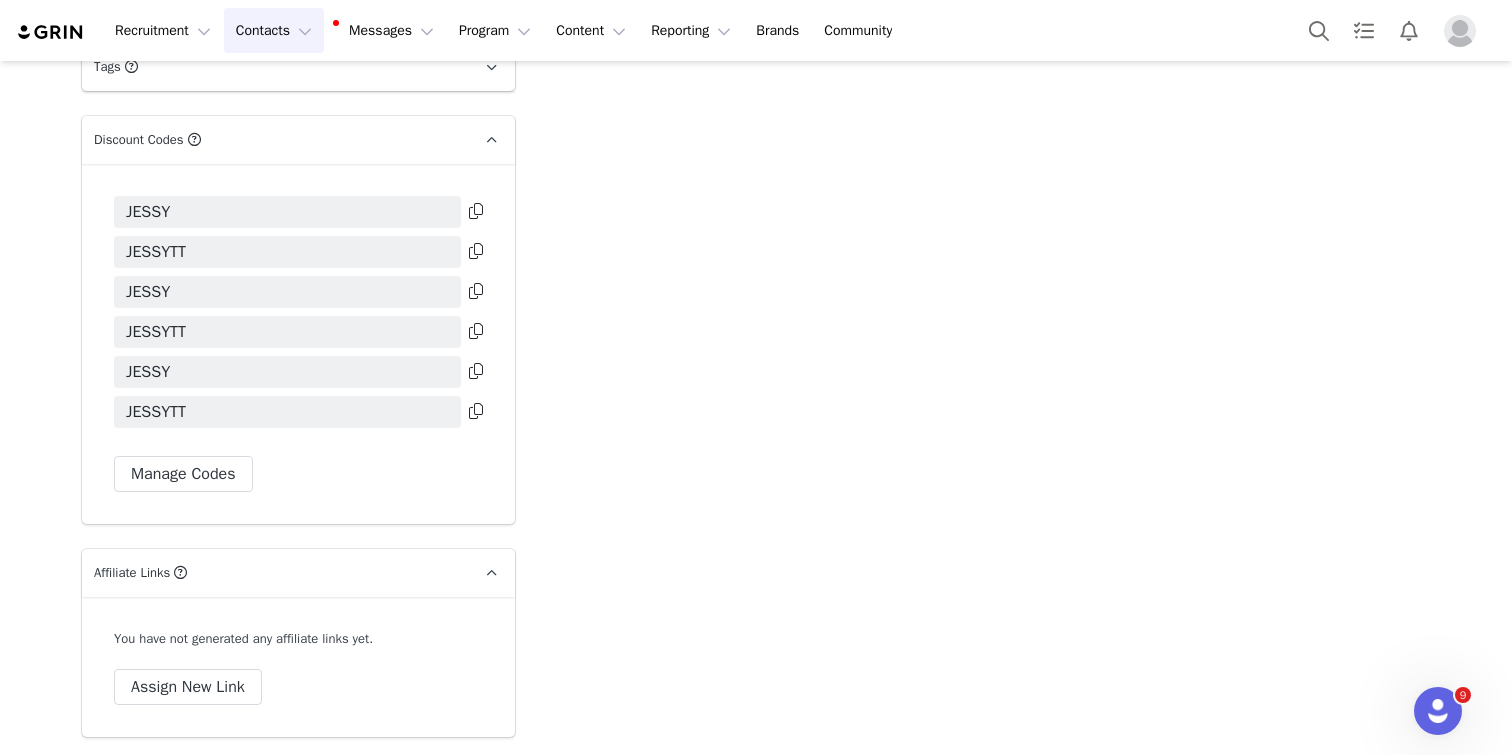 click on "Contacts Contacts" at bounding box center [274, 30] 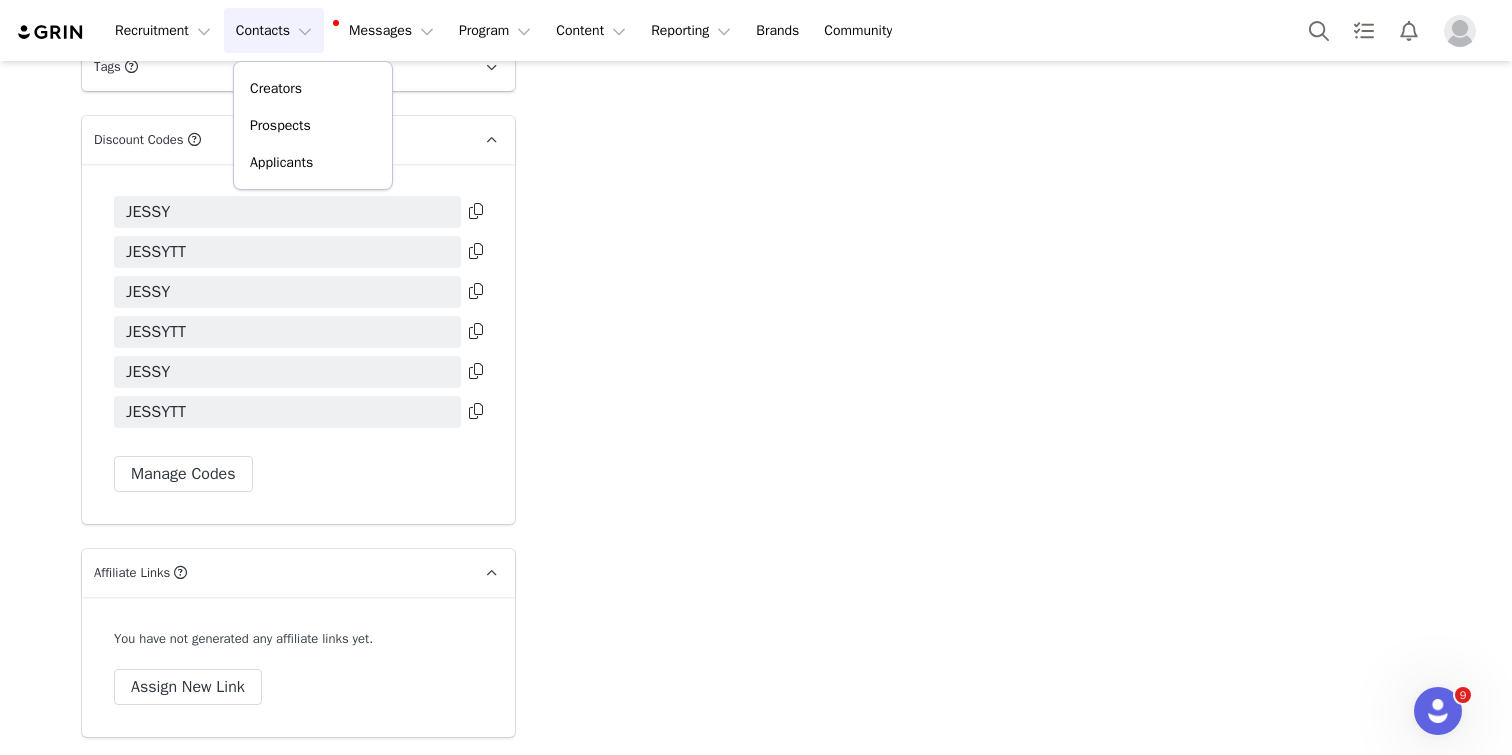 click on "Creators Prospects Applicants" at bounding box center (313, 125) 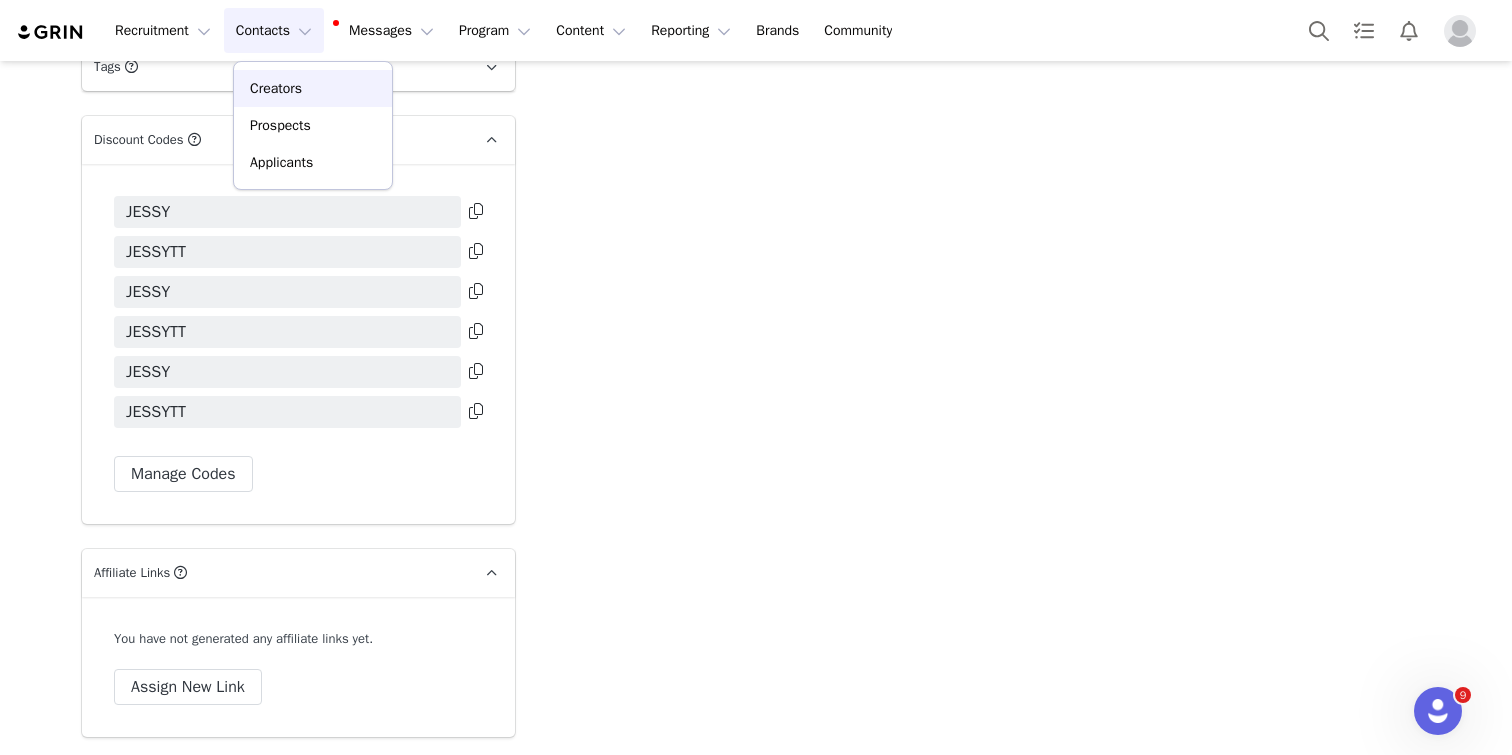 click on "Creators" at bounding box center (276, 88) 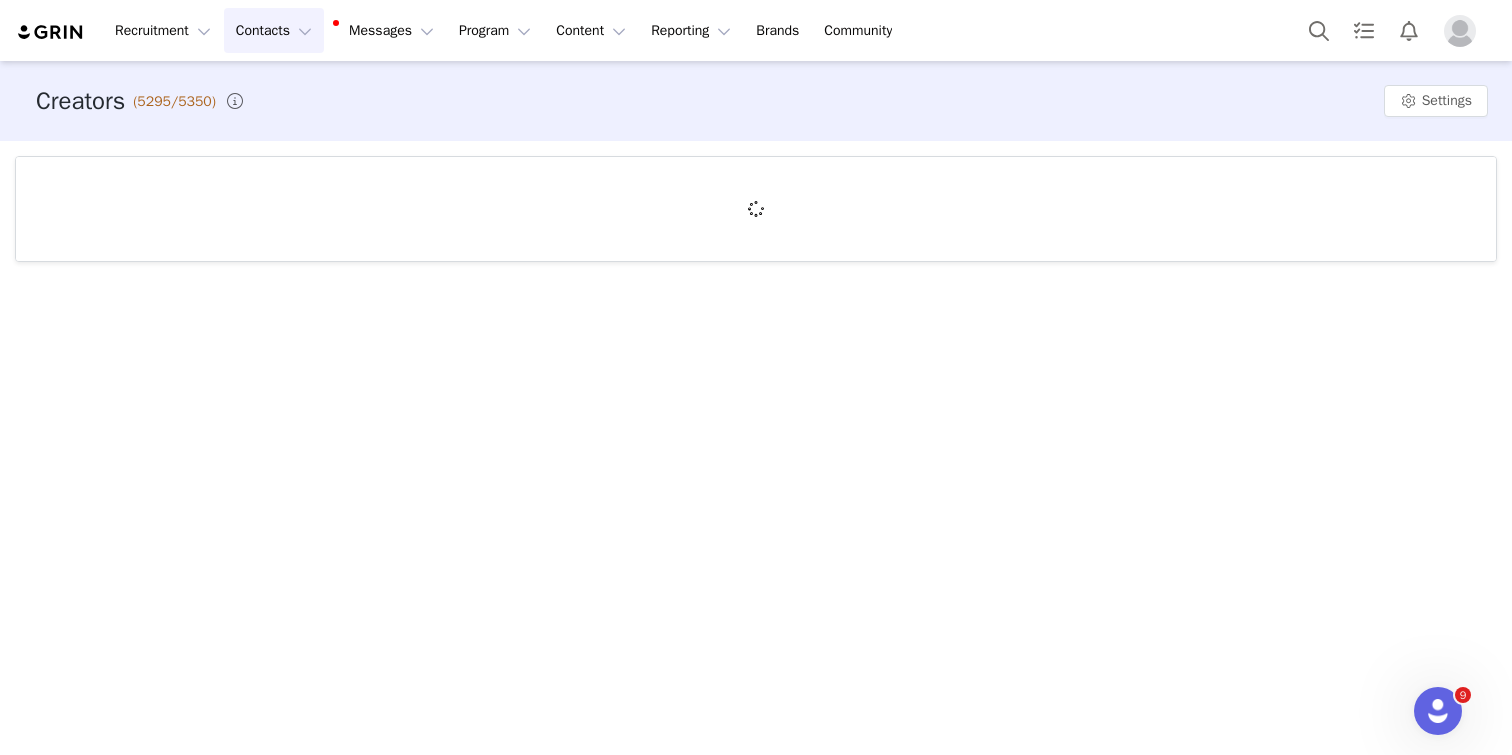 scroll, scrollTop: 0, scrollLeft: 0, axis: both 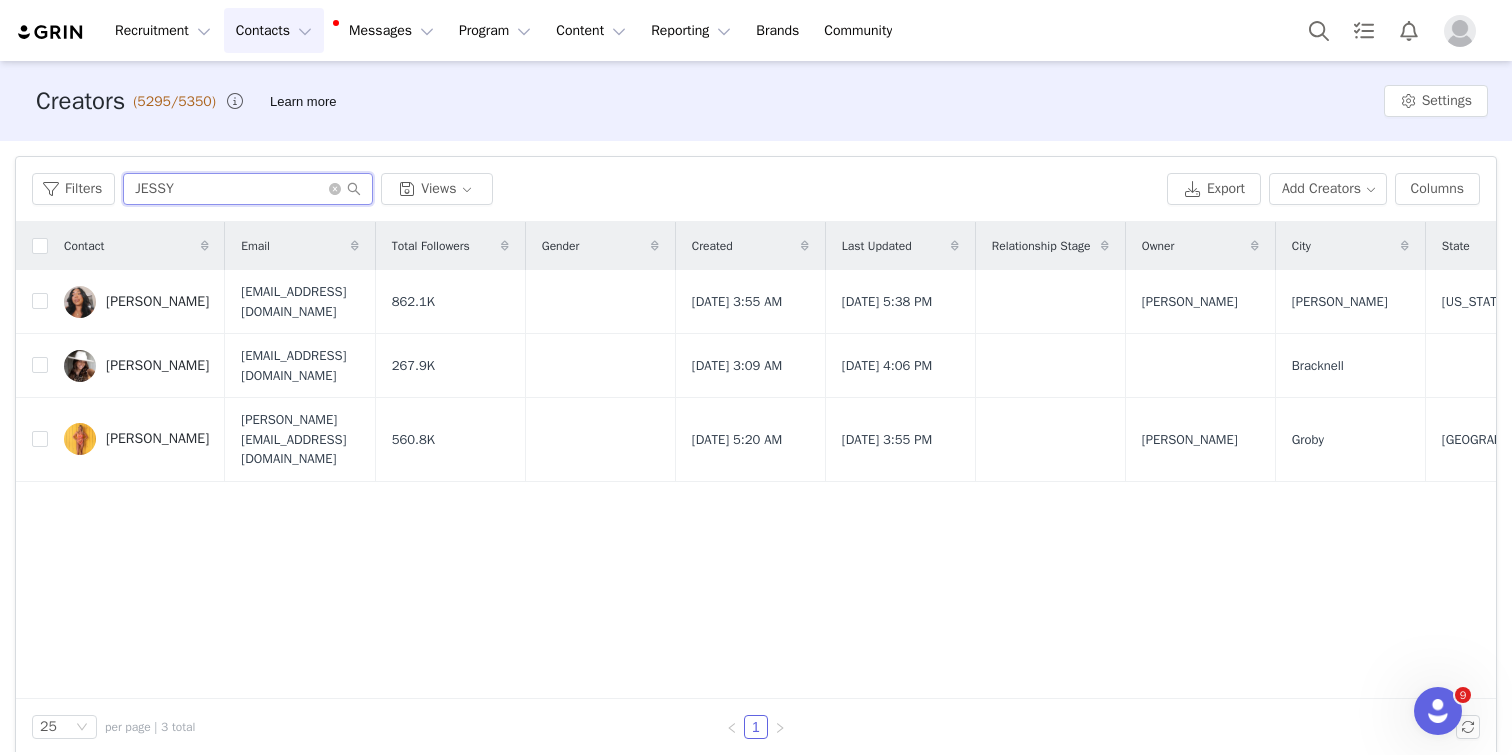 click on "JESSY" at bounding box center (248, 189) 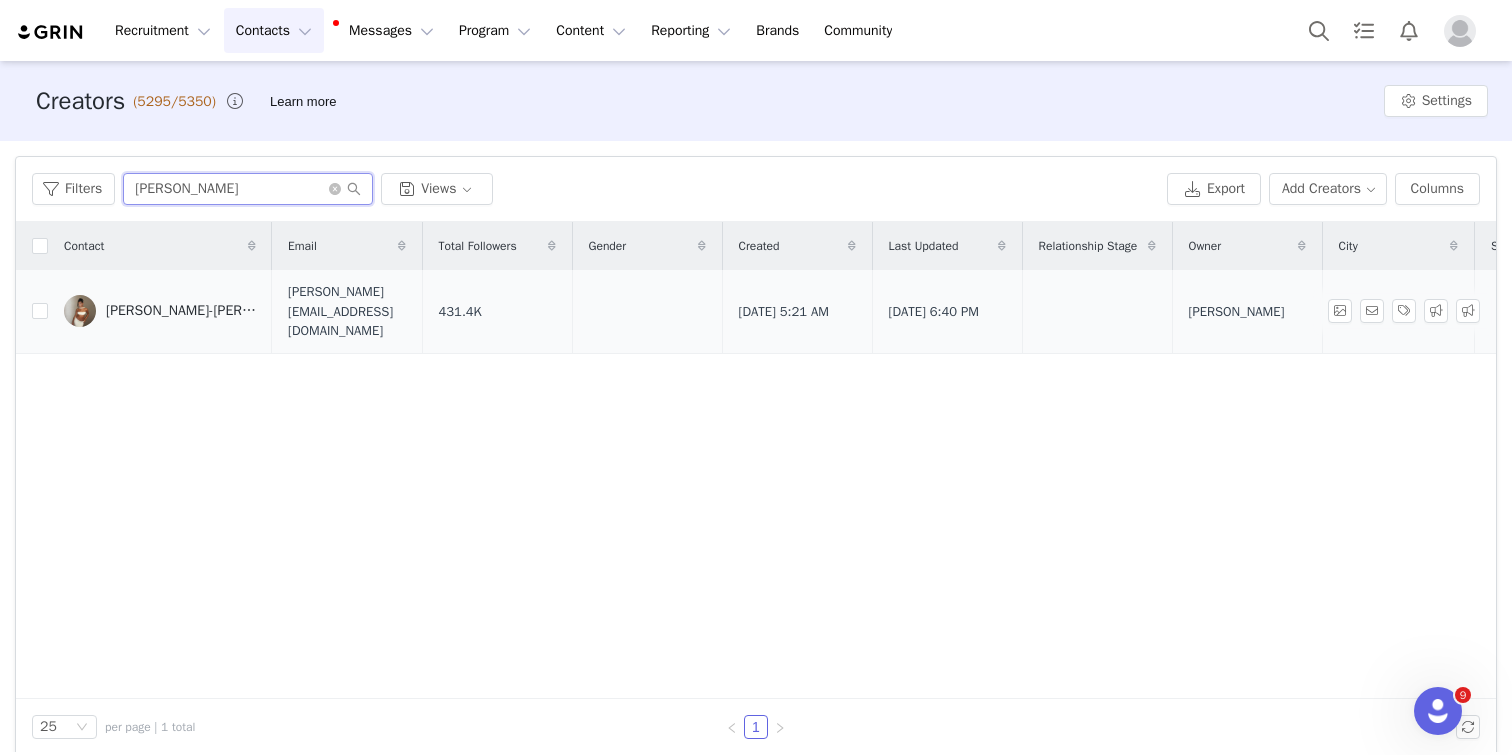 type on "[PERSON_NAME]" 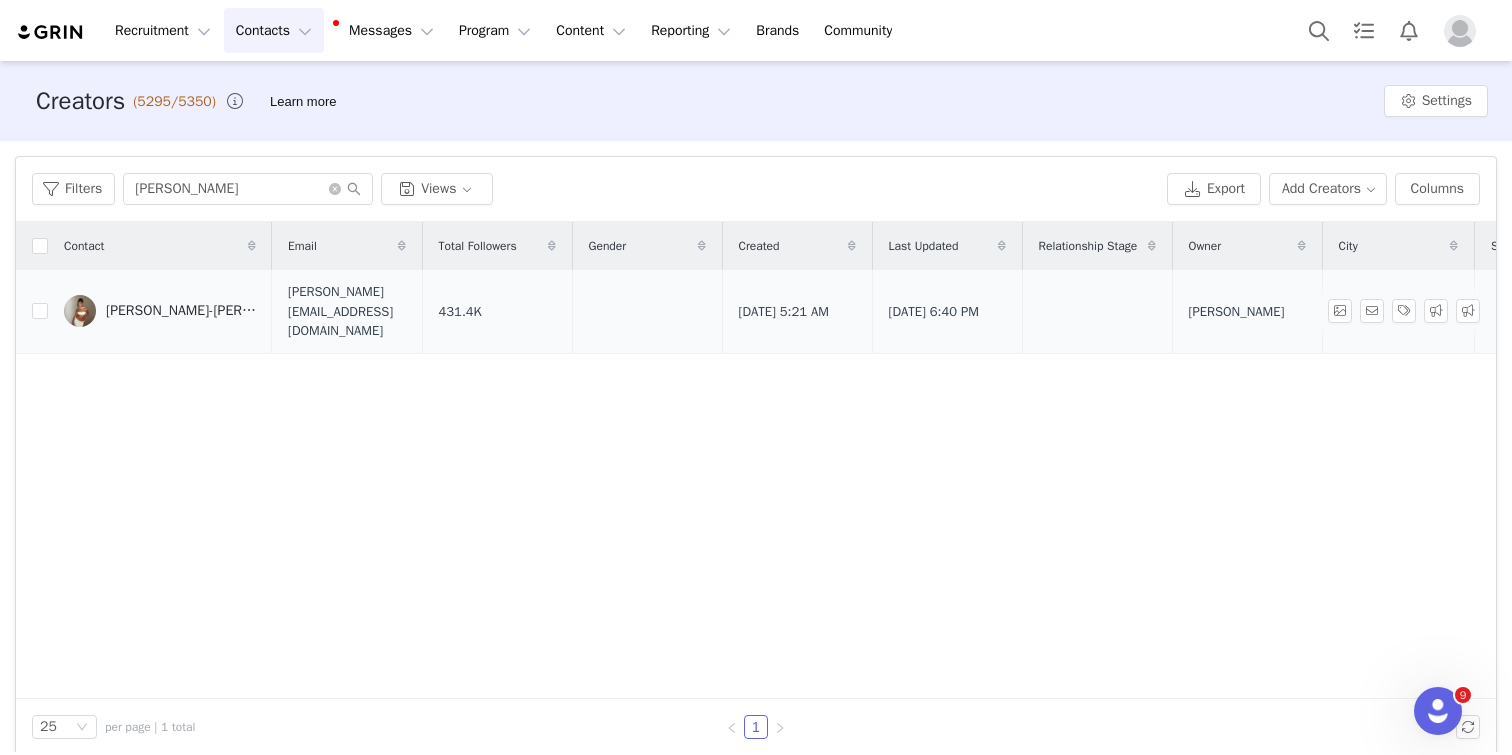 click on "[PERSON_NAME]-[PERSON_NAME]" at bounding box center (181, 311) 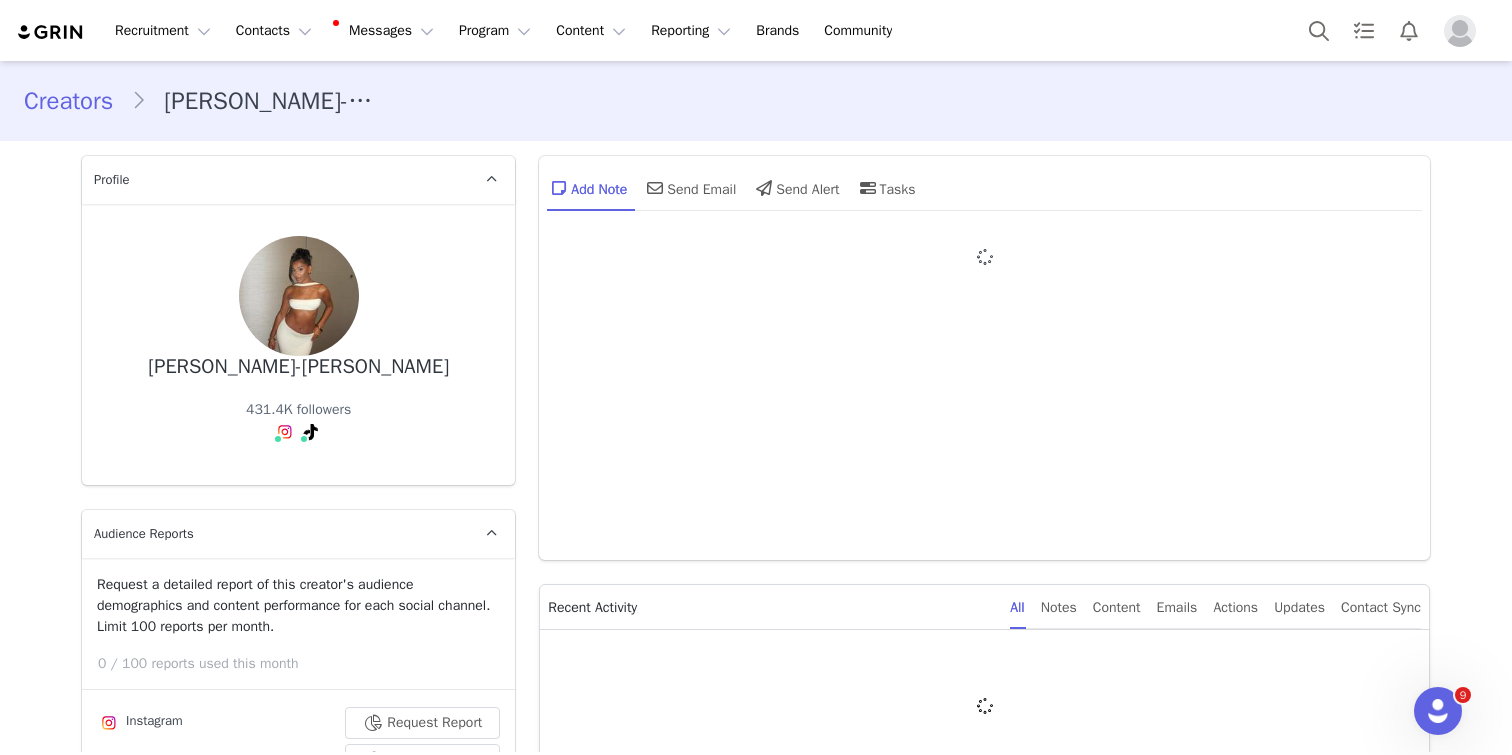 type on "+44 ([GEOGRAPHIC_DATA])" 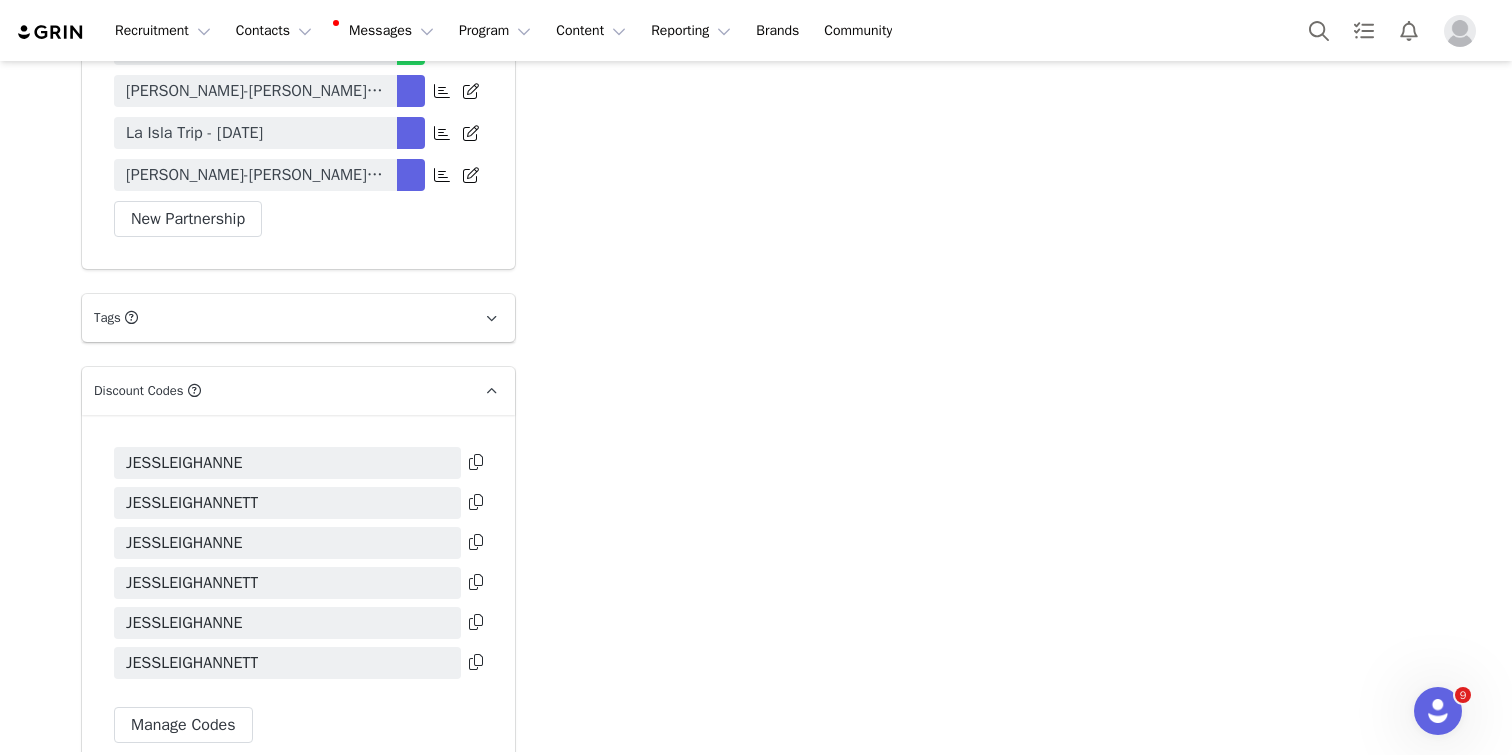 scroll, scrollTop: 4727, scrollLeft: 0, axis: vertical 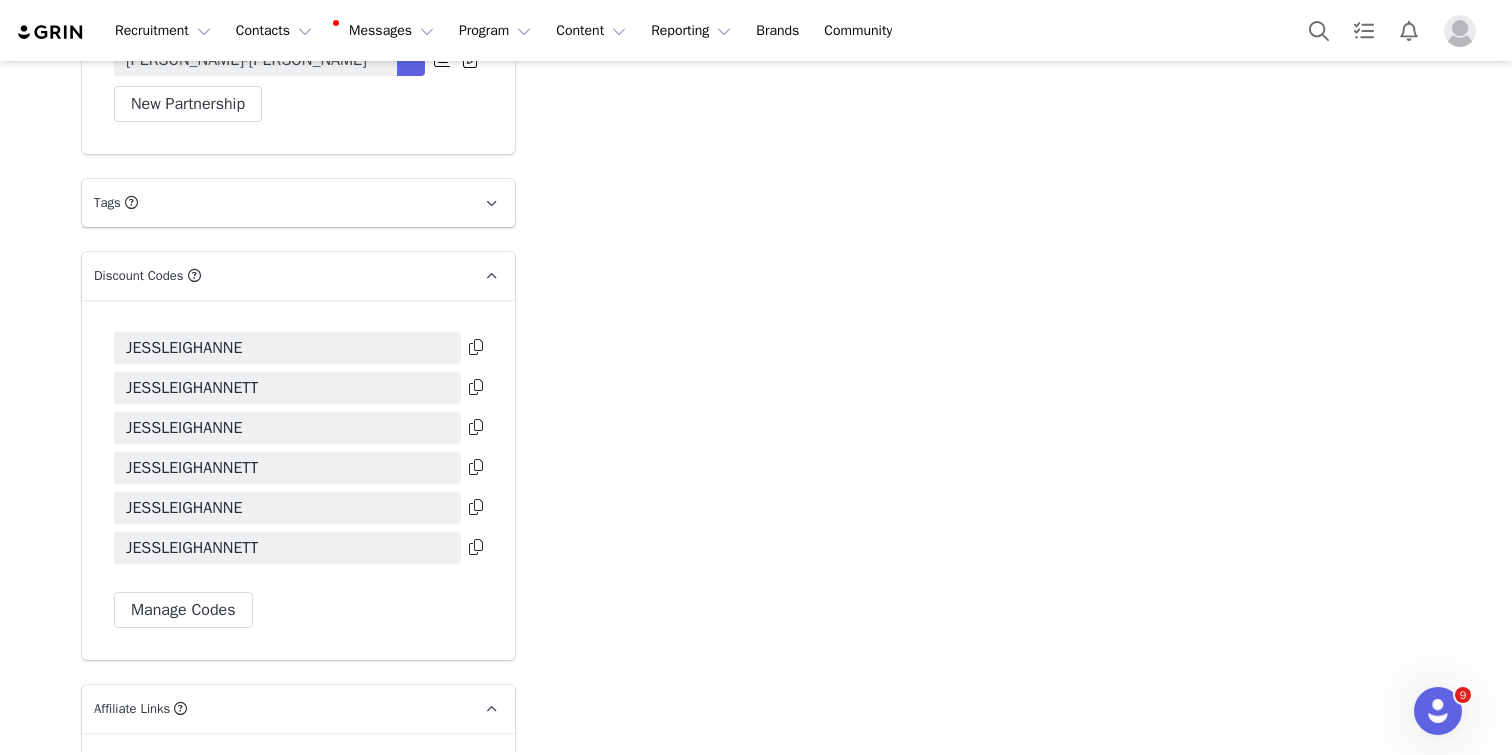 click at bounding box center [476, 347] 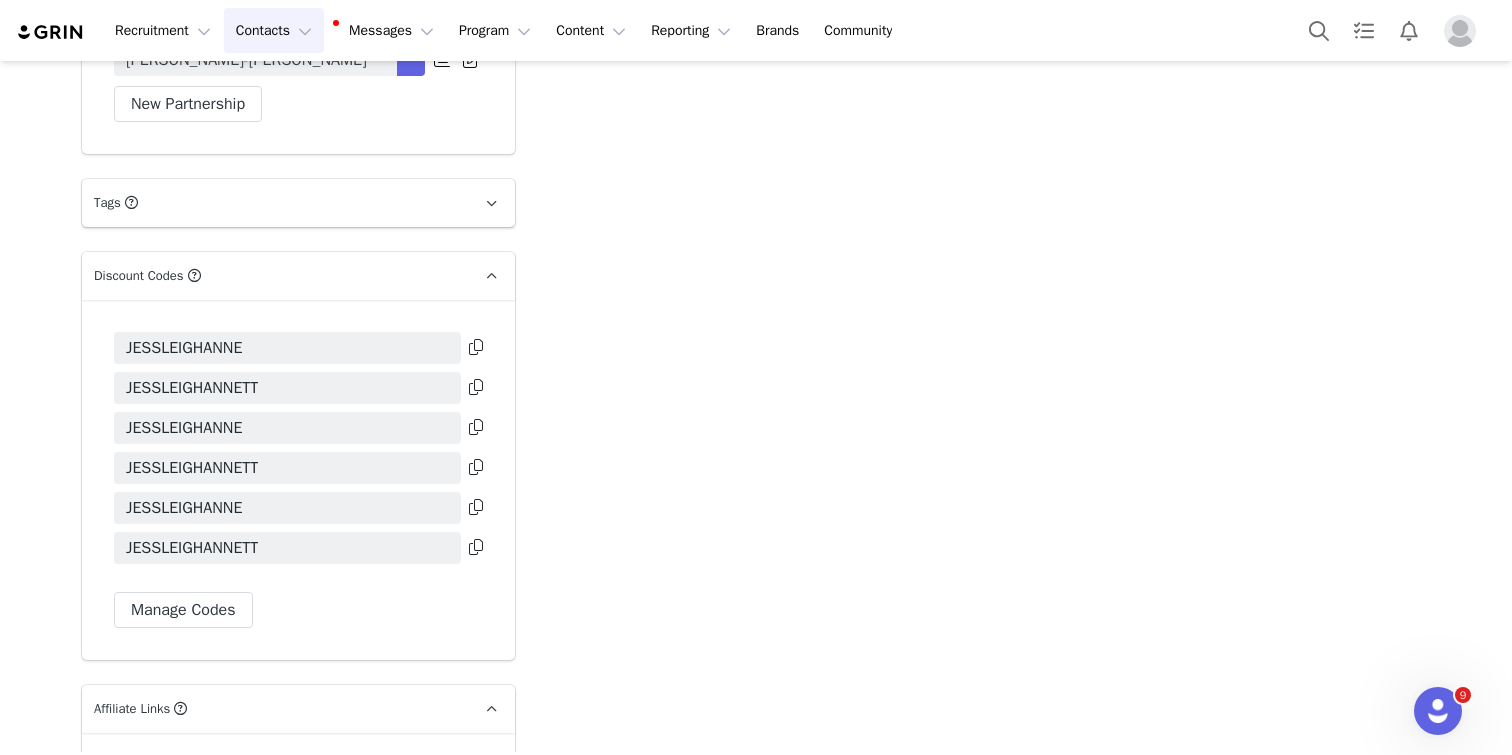 click on "Contacts Contacts" at bounding box center (274, 30) 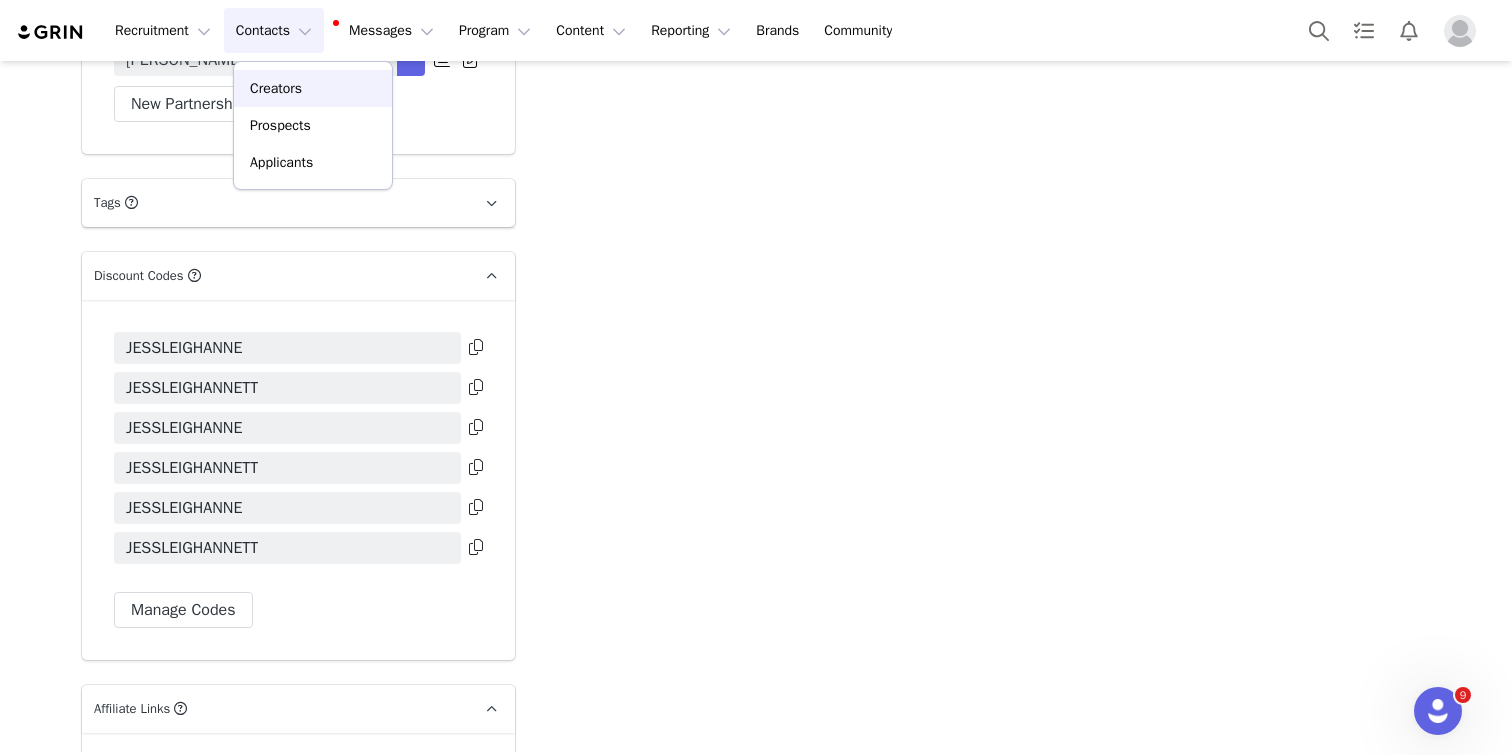 click on "Creators" at bounding box center (313, 88) 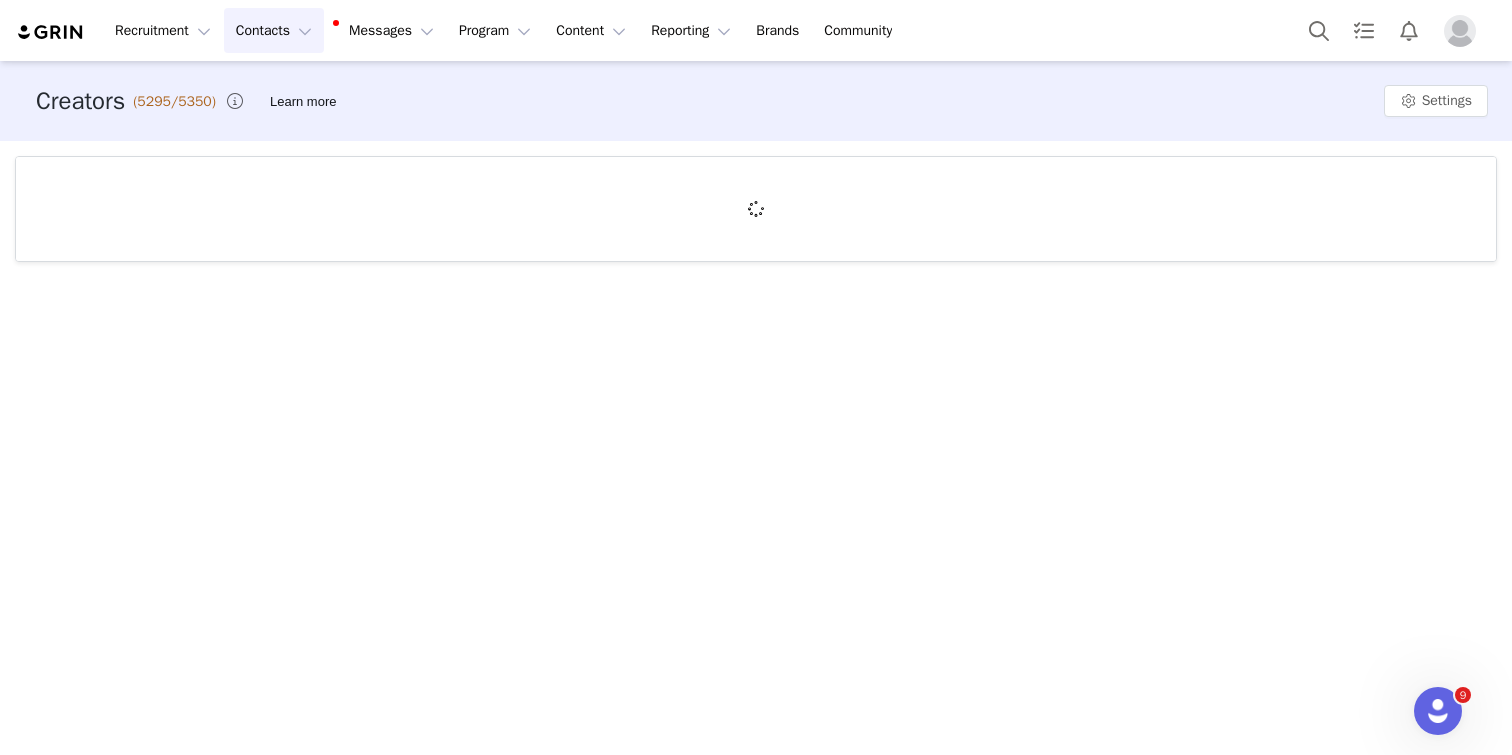 scroll, scrollTop: 0, scrollLeft: 0, axis: both 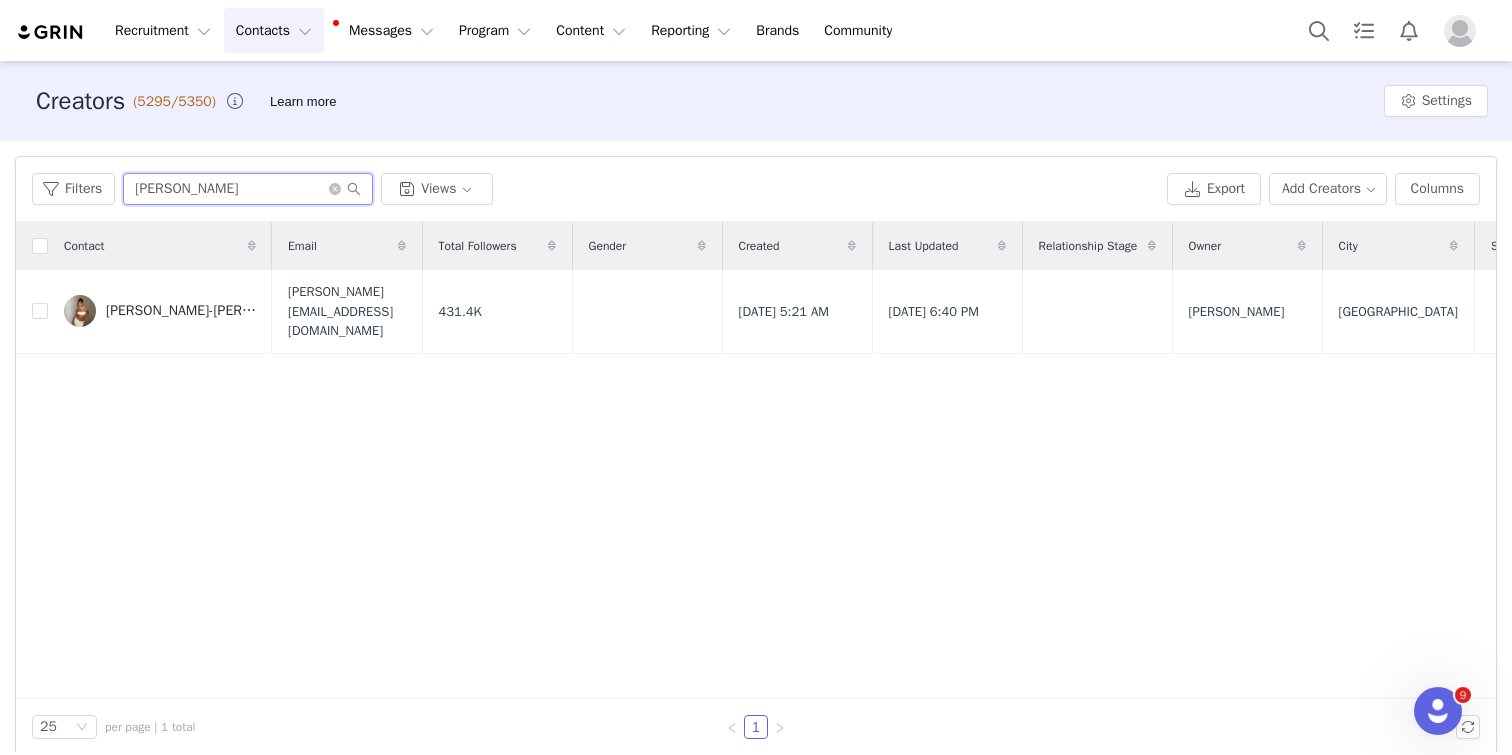 click on "[PERSON_NAME]" at bounding box center (248, 189) 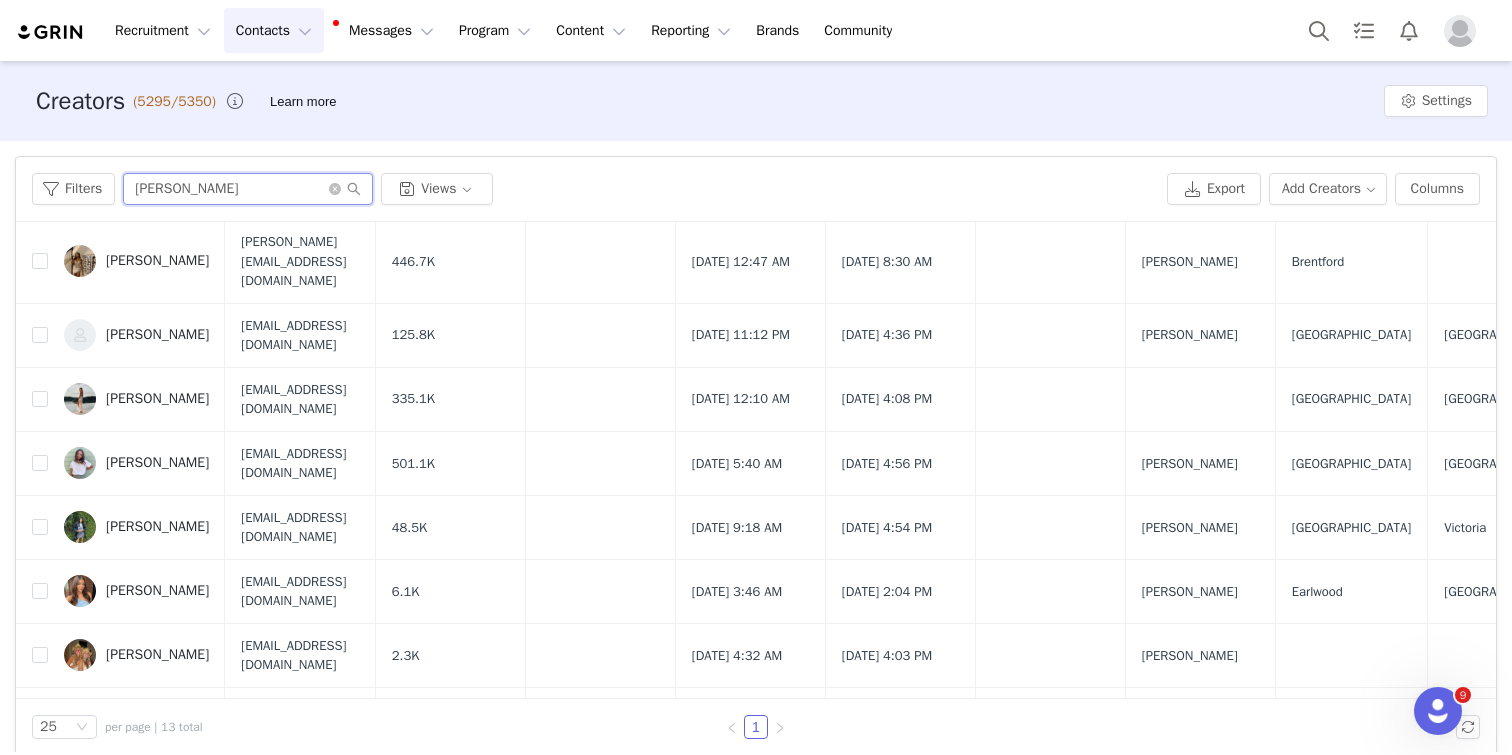 scroll, scrollTop: 403, scrollLeft: 0, axis: vertical 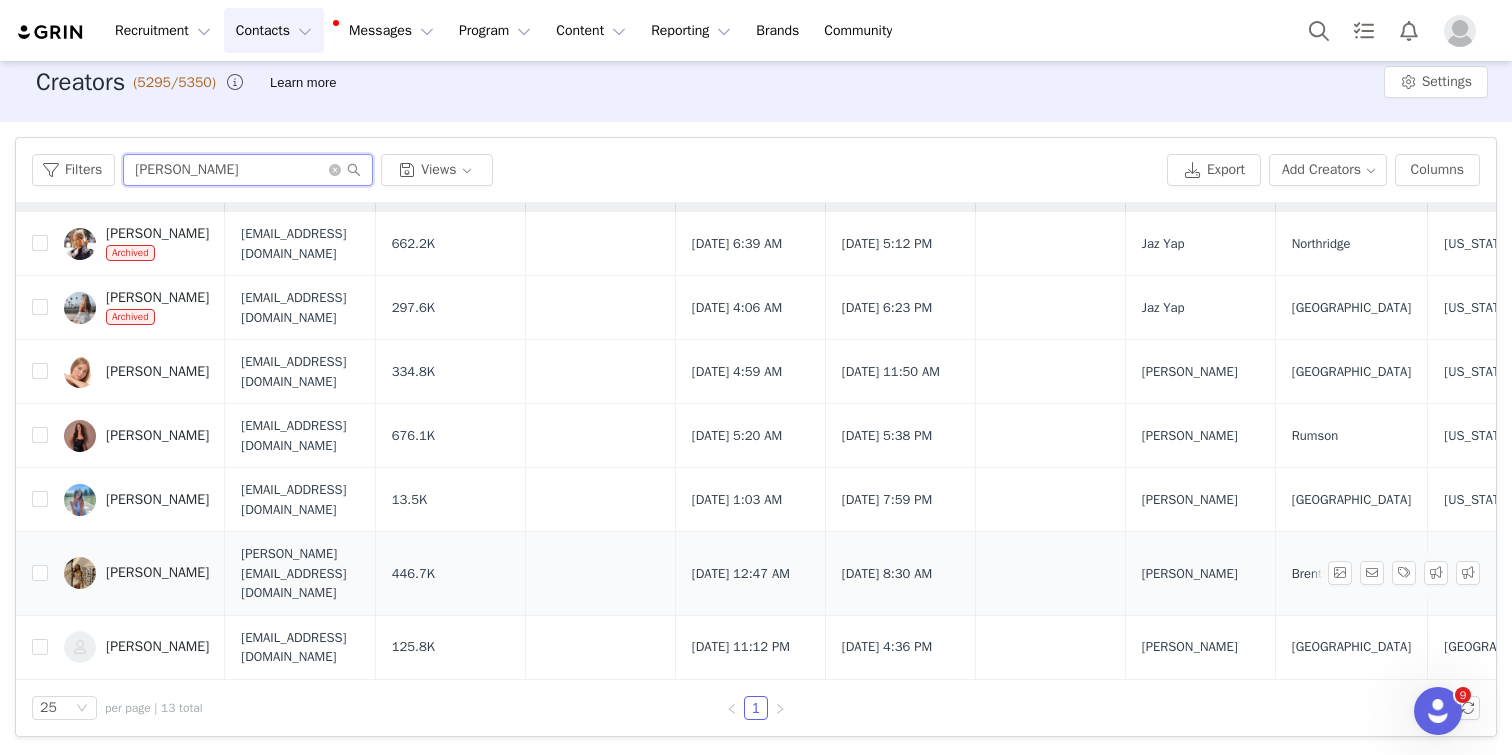 type on "[PERSON_NAME]" 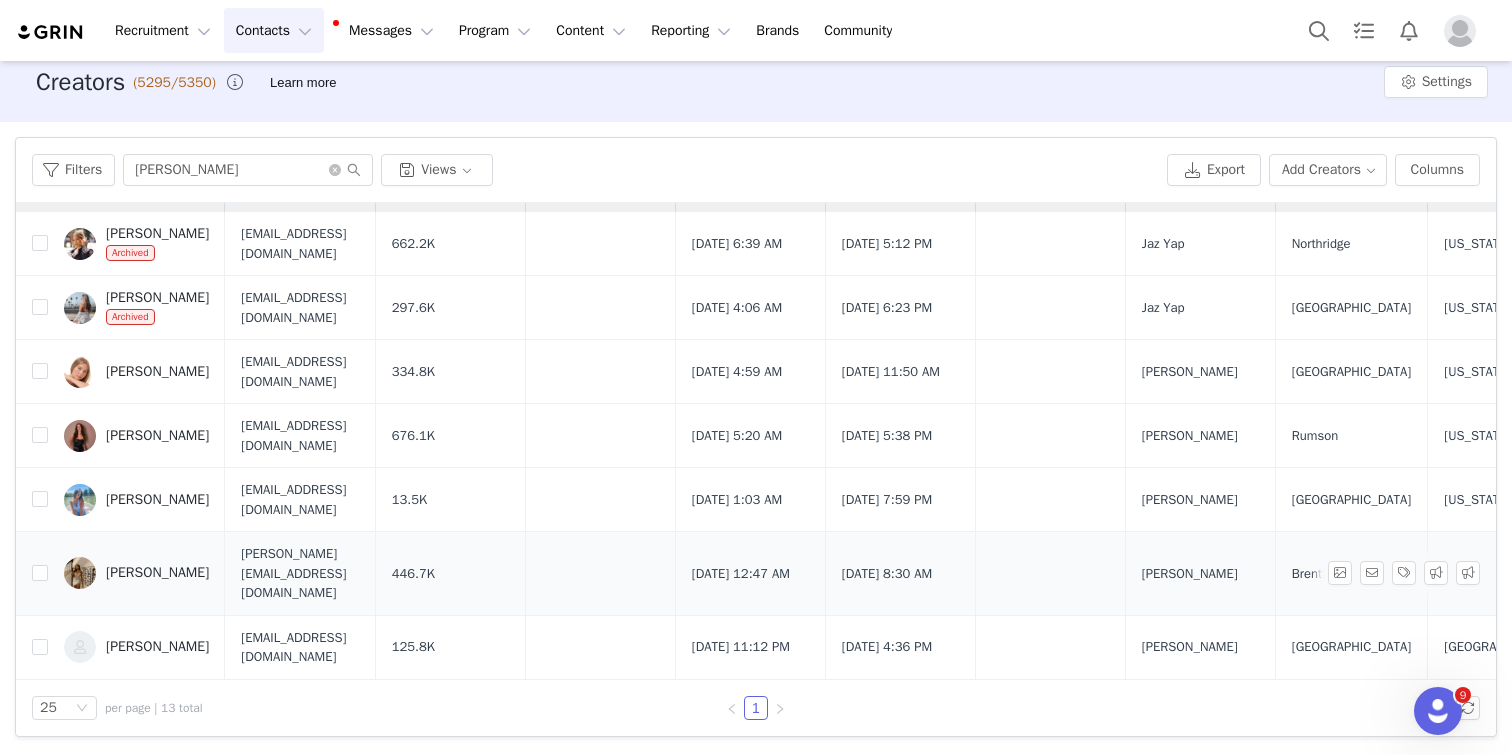 click on "[PERSON_NAME]" at bounding box center [157, 573] 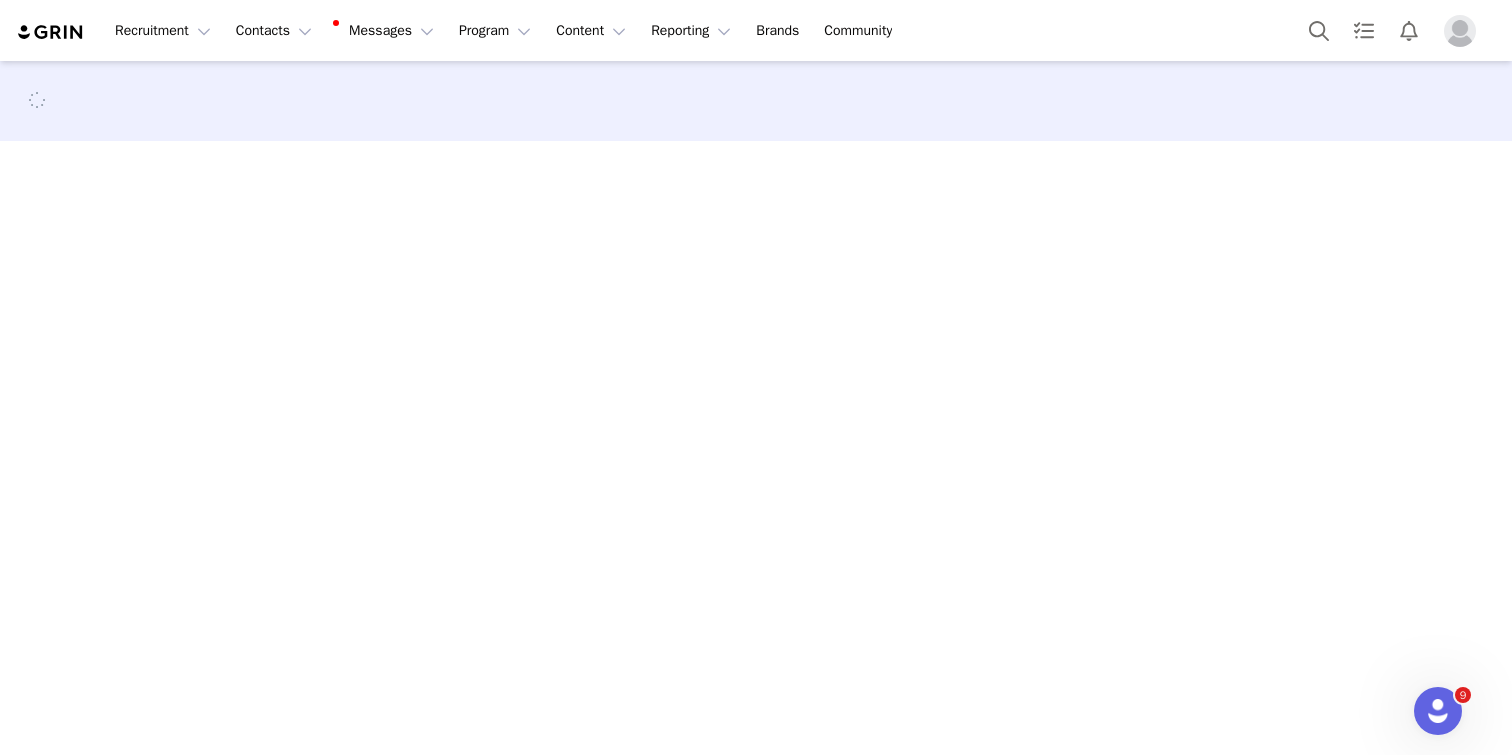 scroll, scrollTop: 0, scrollLeft: 0, axis: both 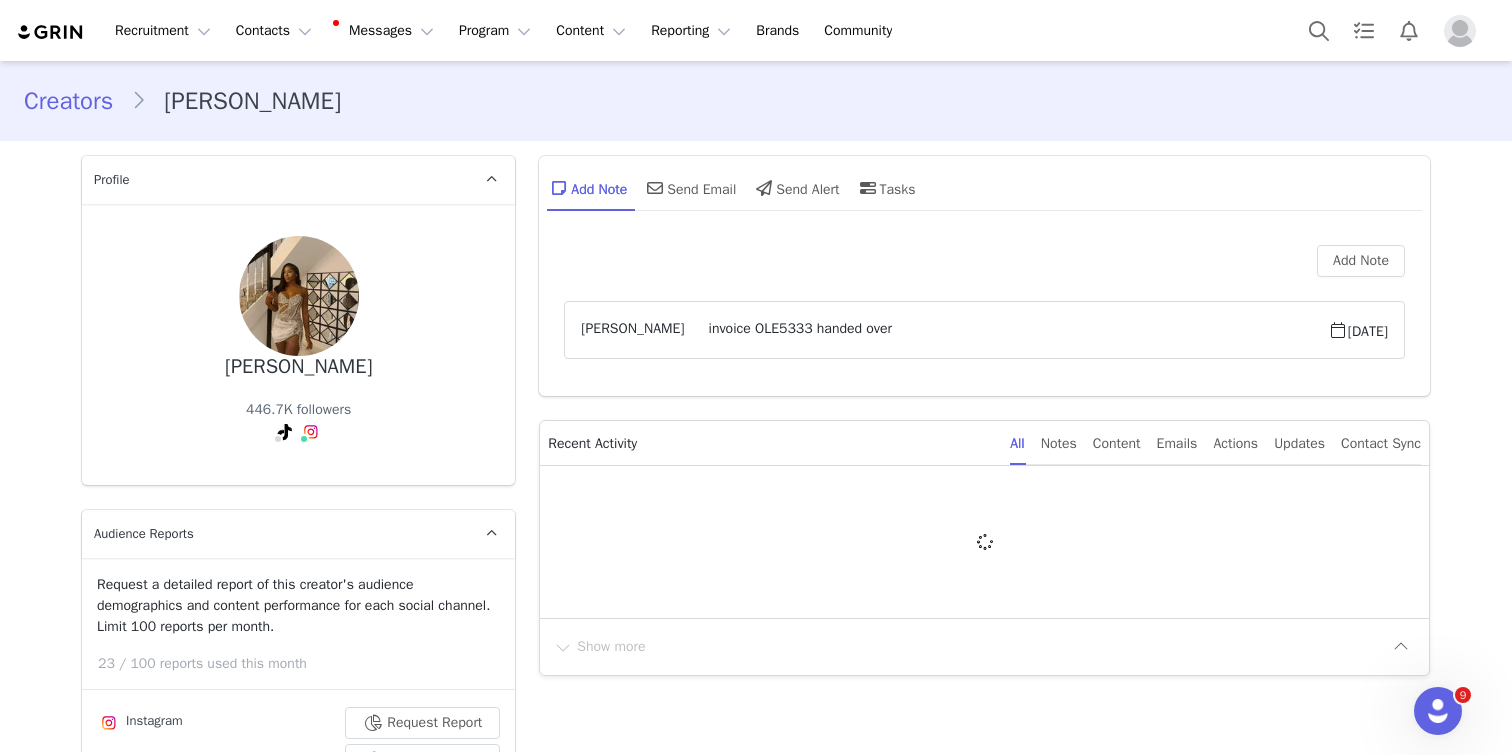 type on "+44 ([GEOGRAPHIC_DATA])" 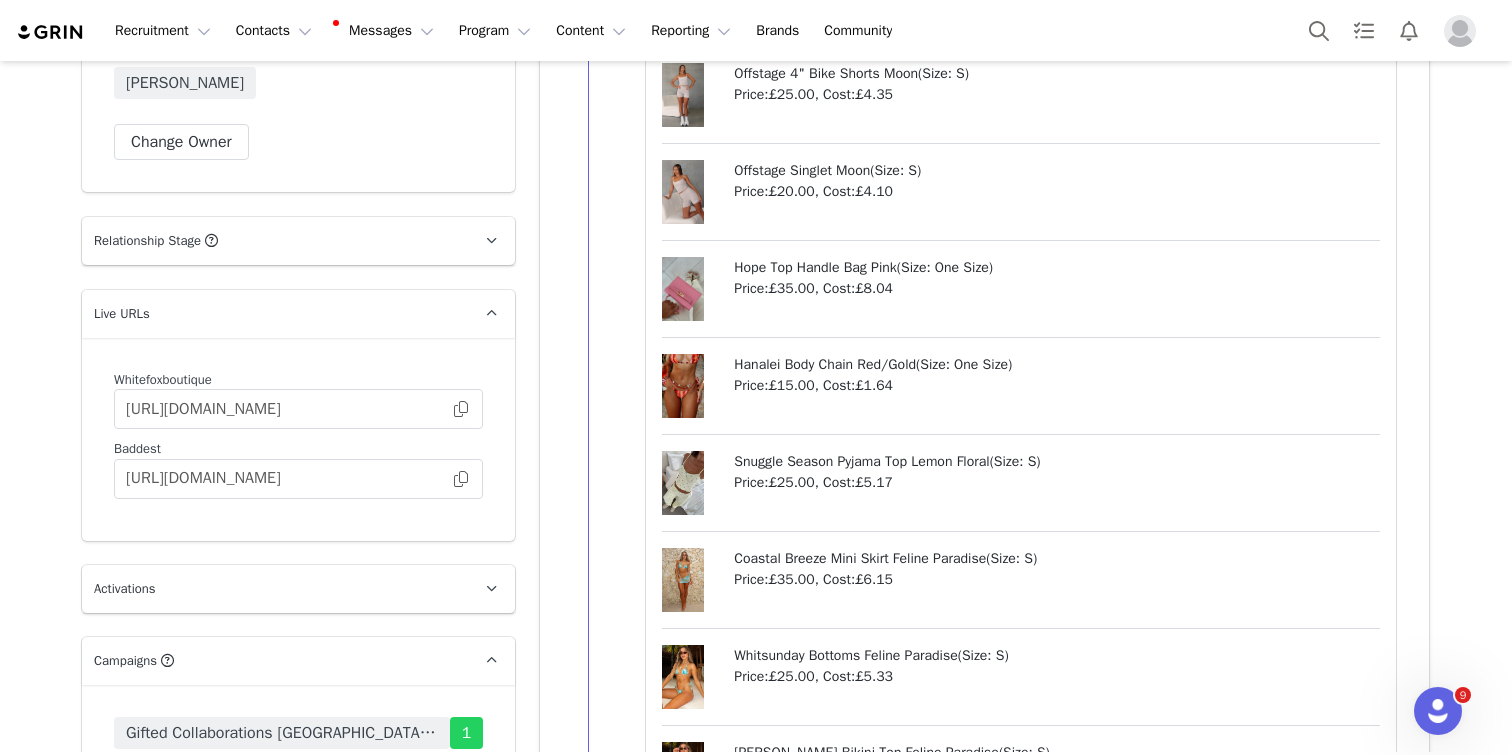 scroll, scrollTop: 3301, scrollLeft: 0, axis: vertical 